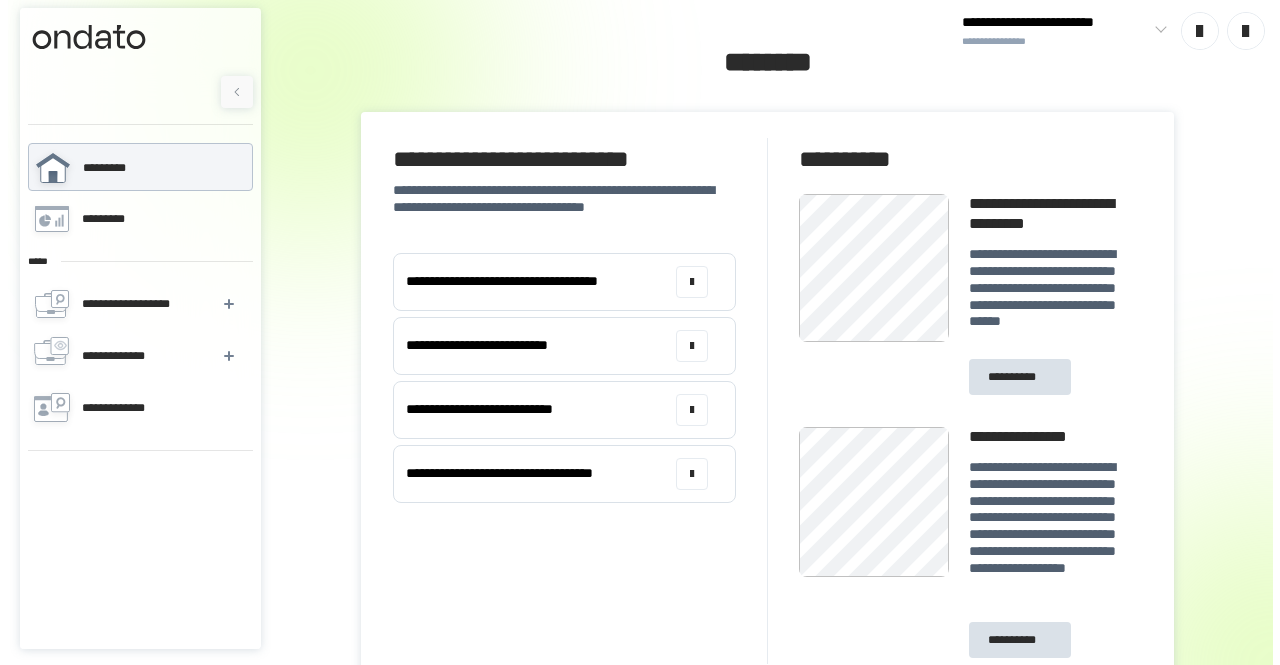 scroll, scrollTop: 0, scrollLeft: 0, axis: both 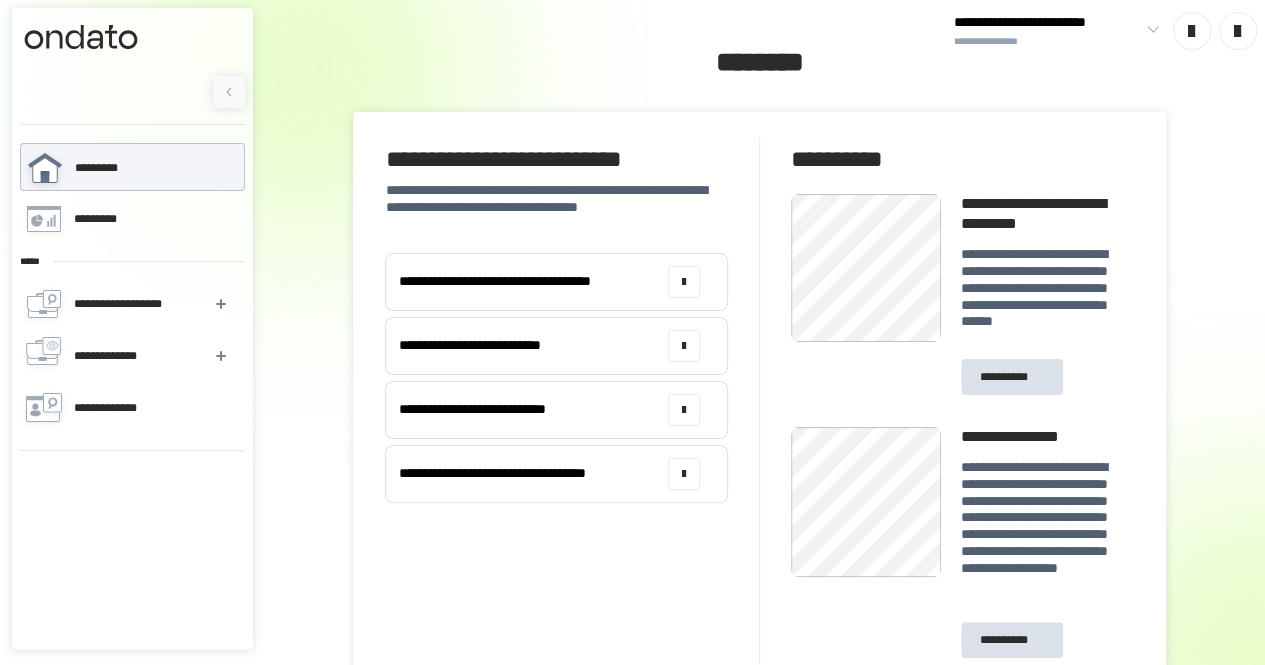 click at bounding box center [229, 92] 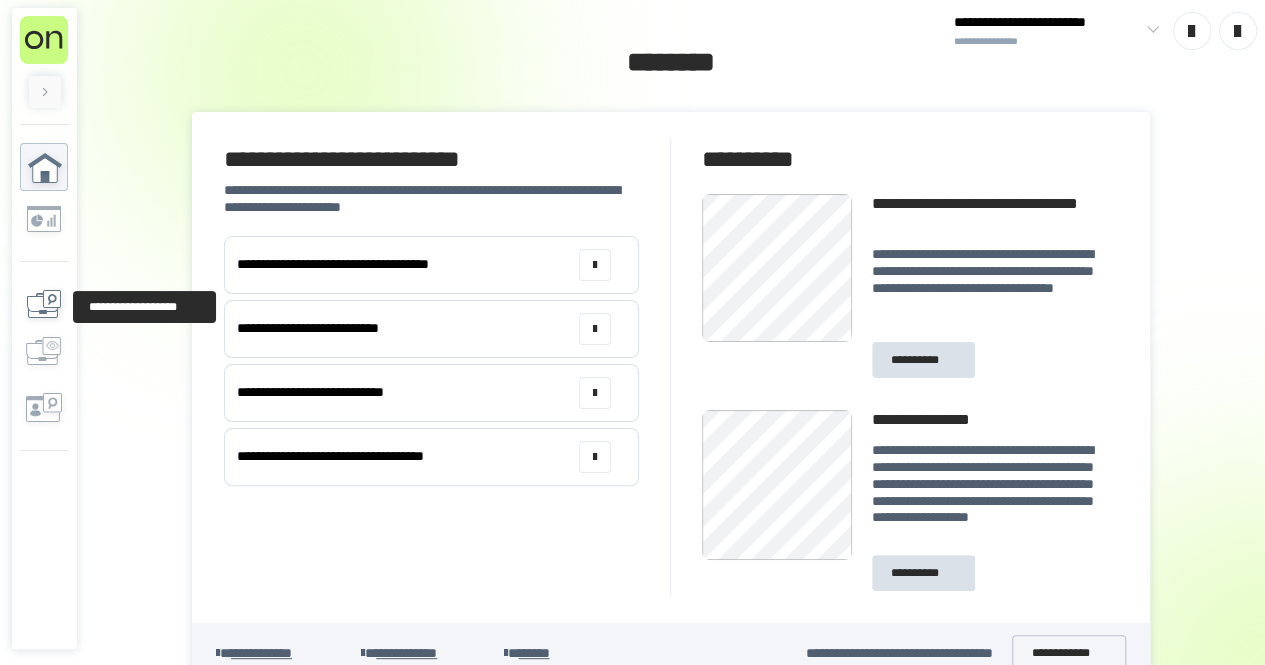 click 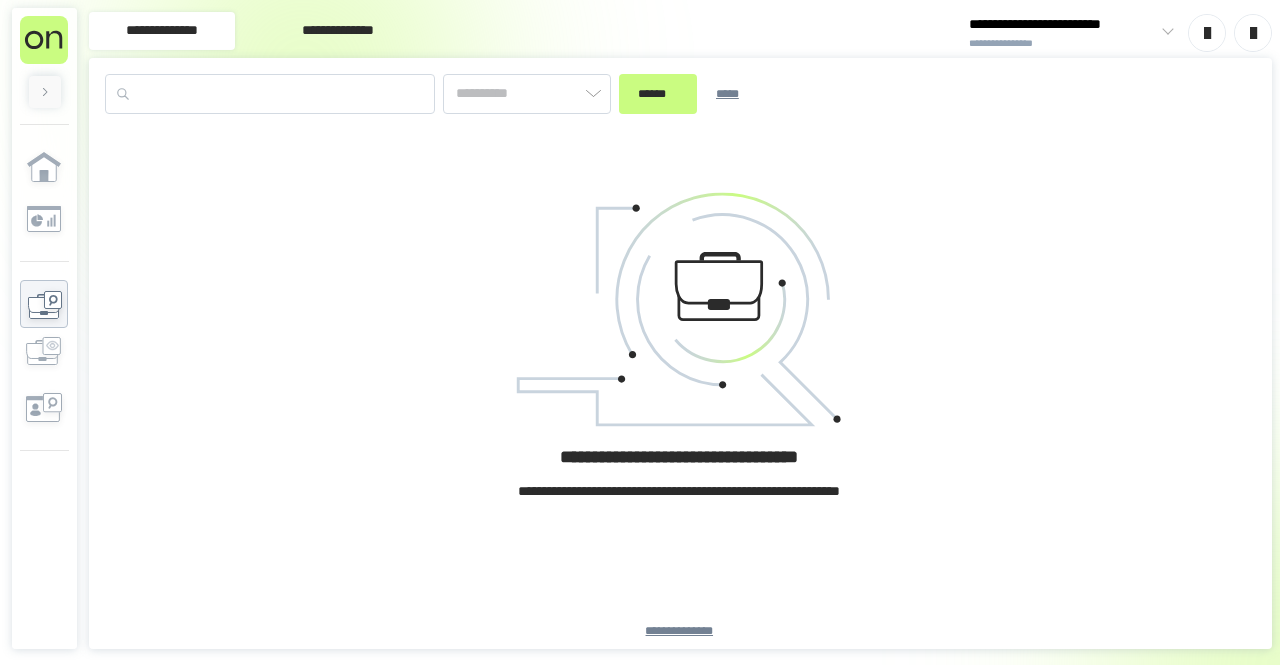 type on "*********" 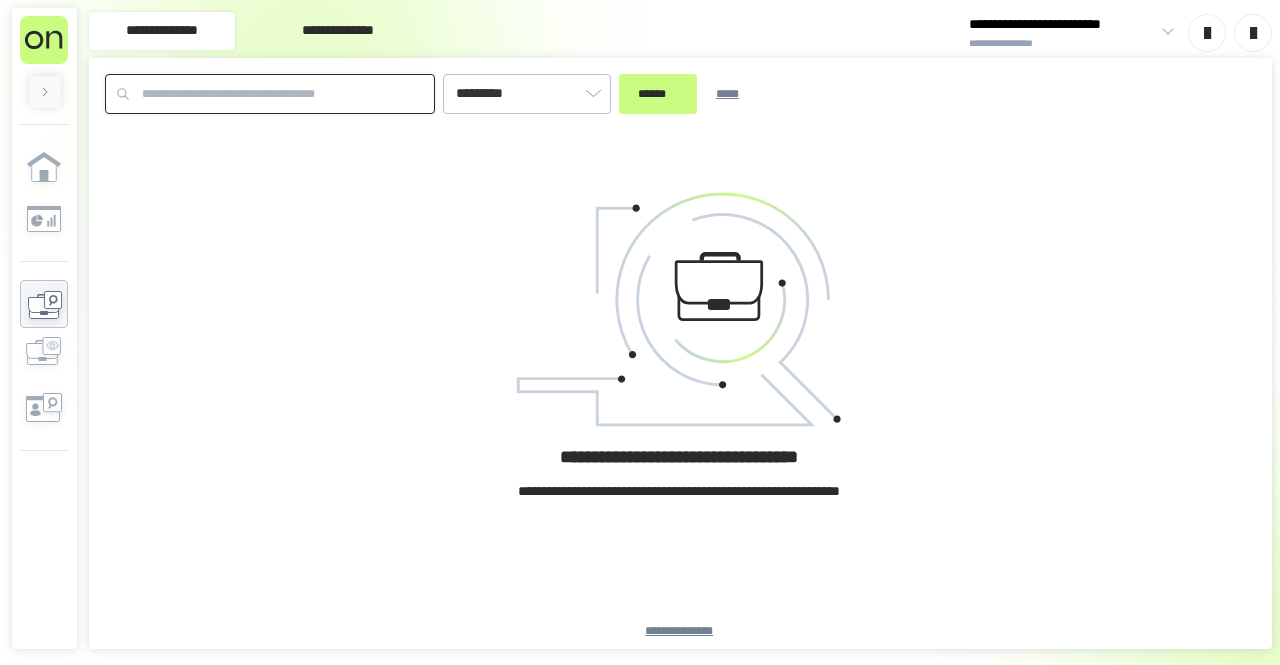 click at bounding box center [270, 94] 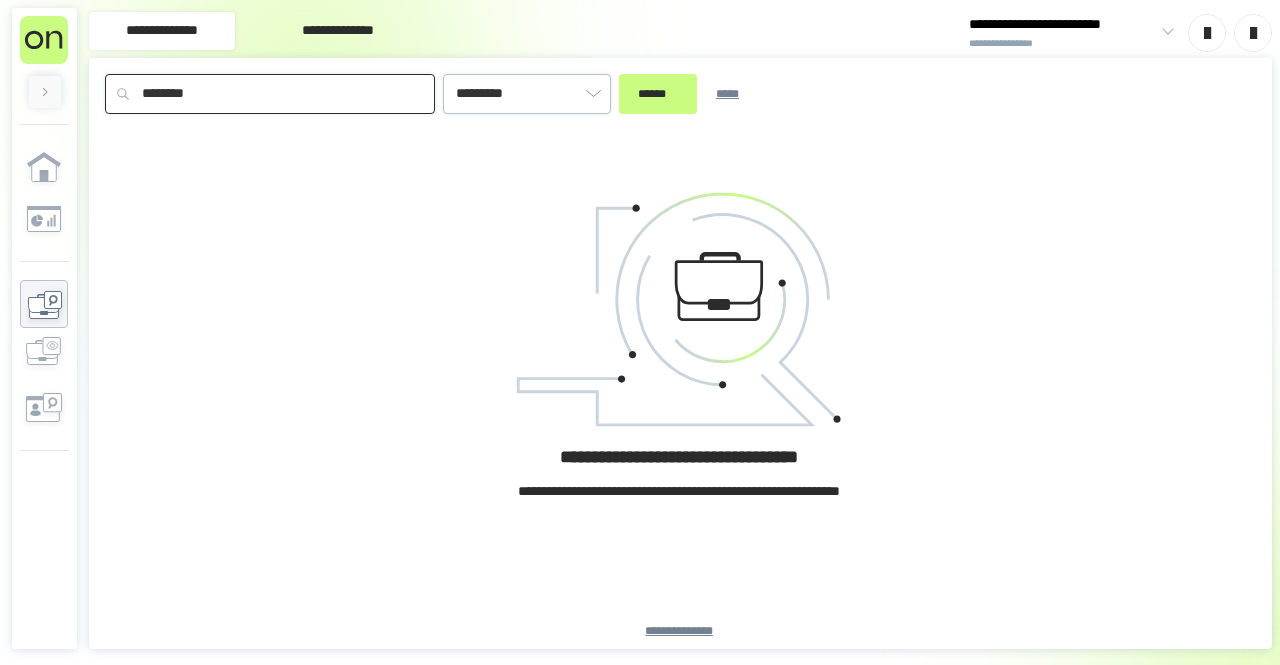 type on "********" 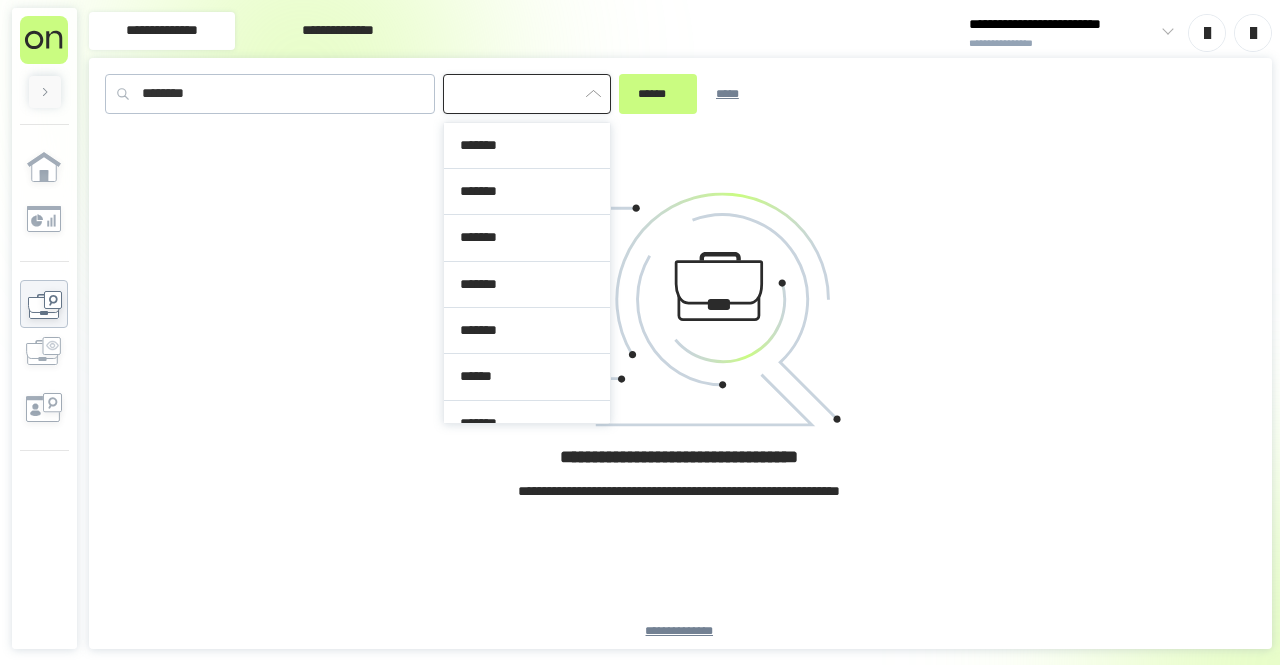 click at bounding box center [527, 94] 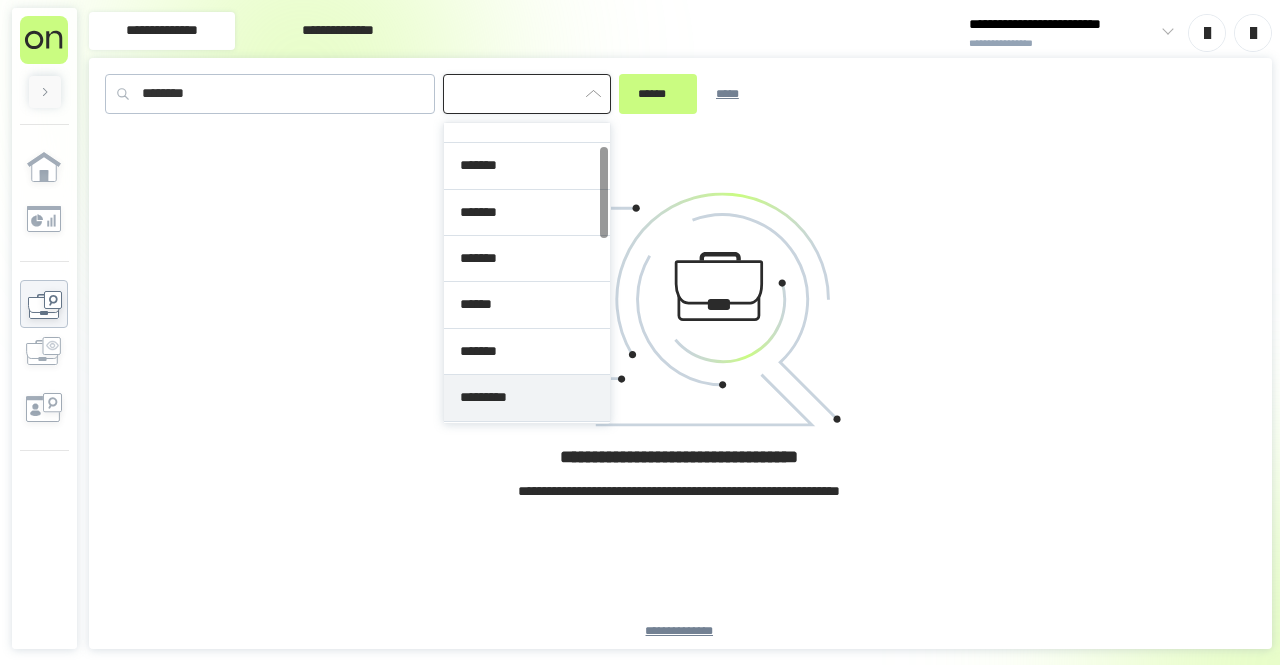 scroll, scrollTop: 0, scrollLeft: 0, axis: both 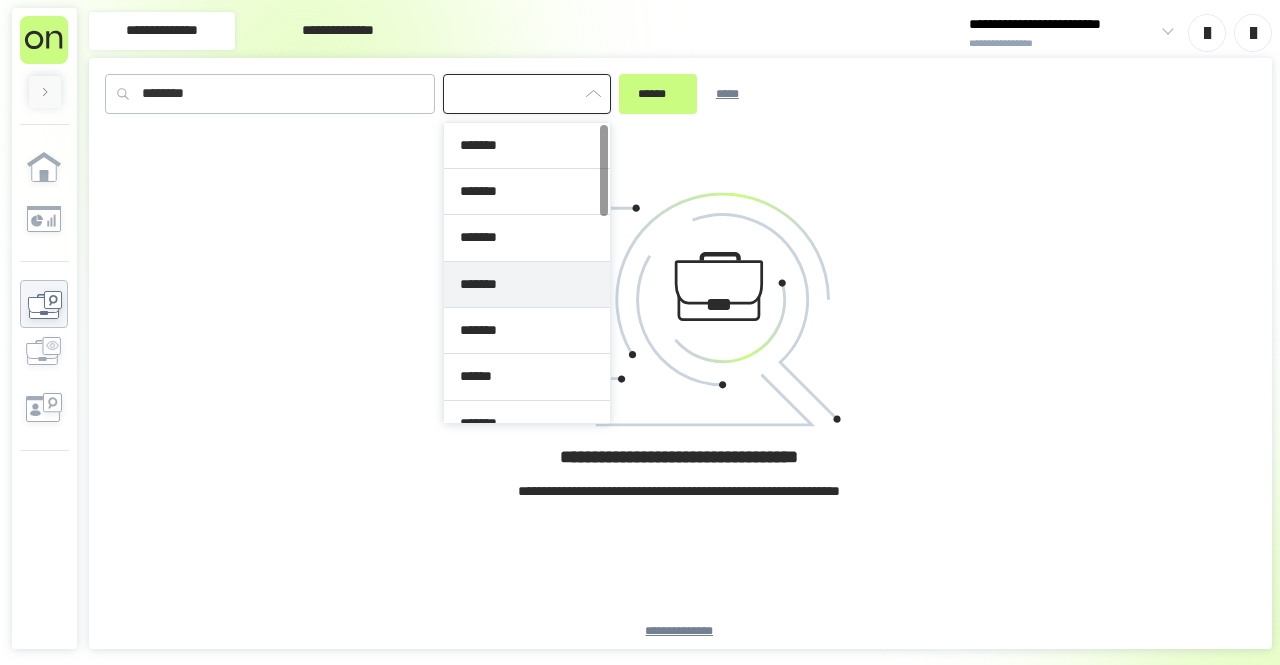 type on "*******" 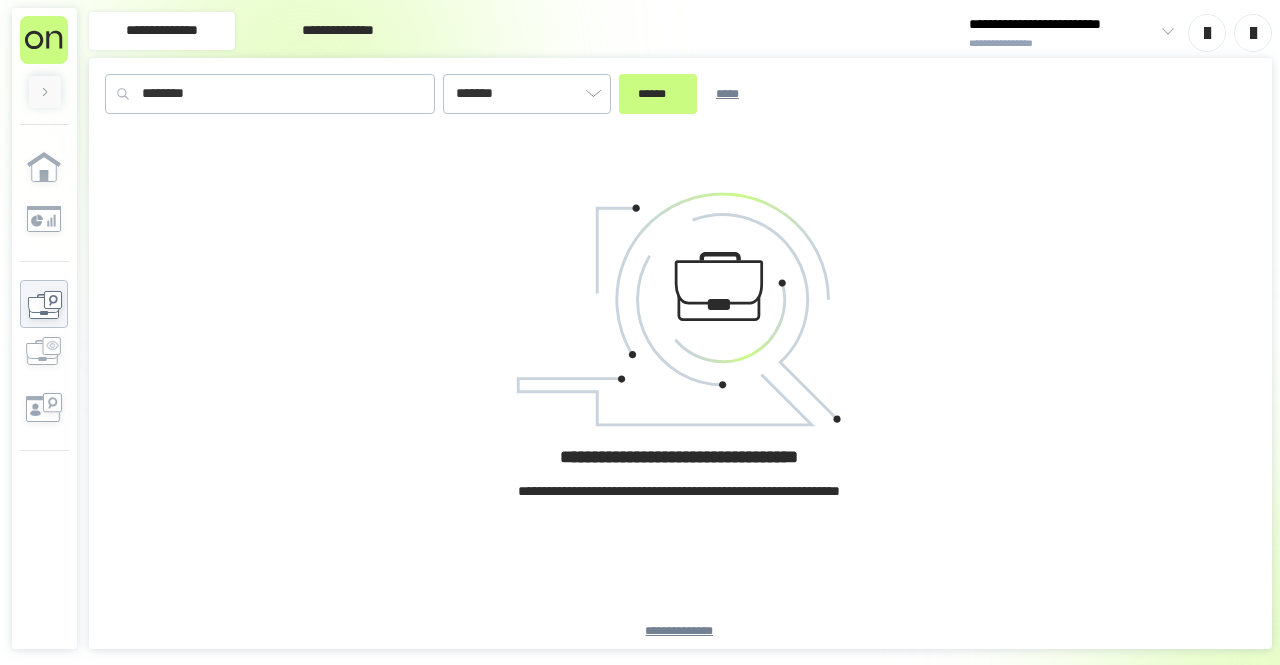 click on "******" at bounding box center [658, 93] 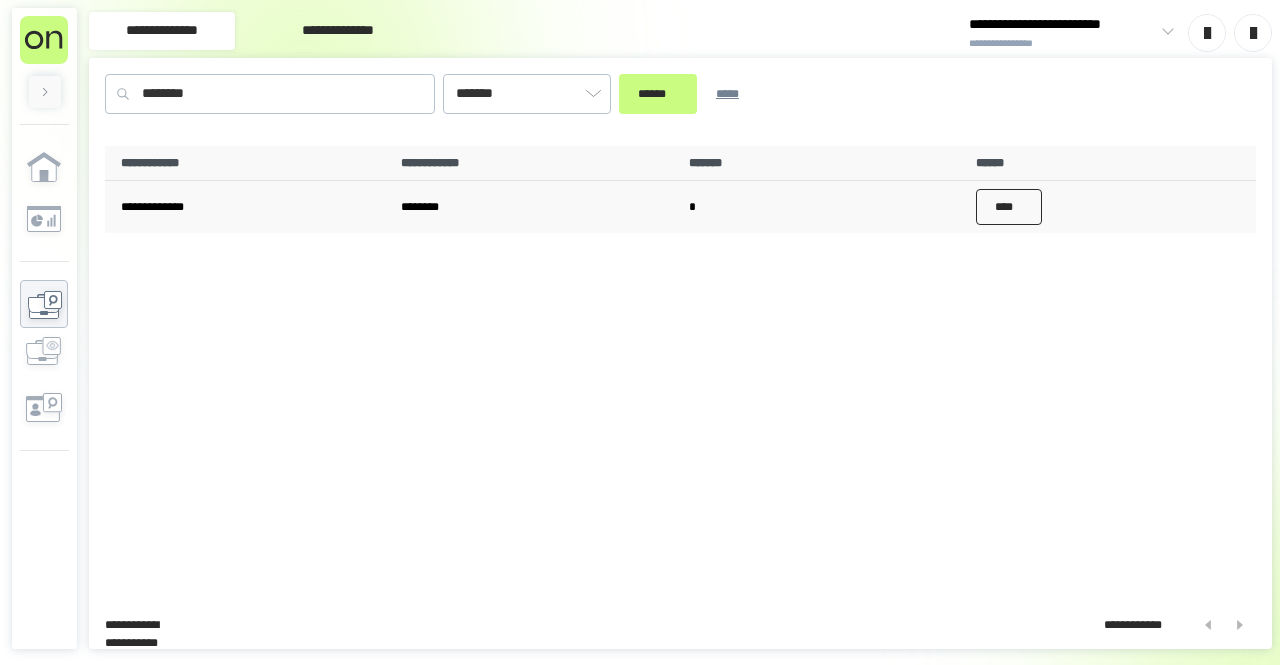 click on "****" at bounding box center [1009, 207] 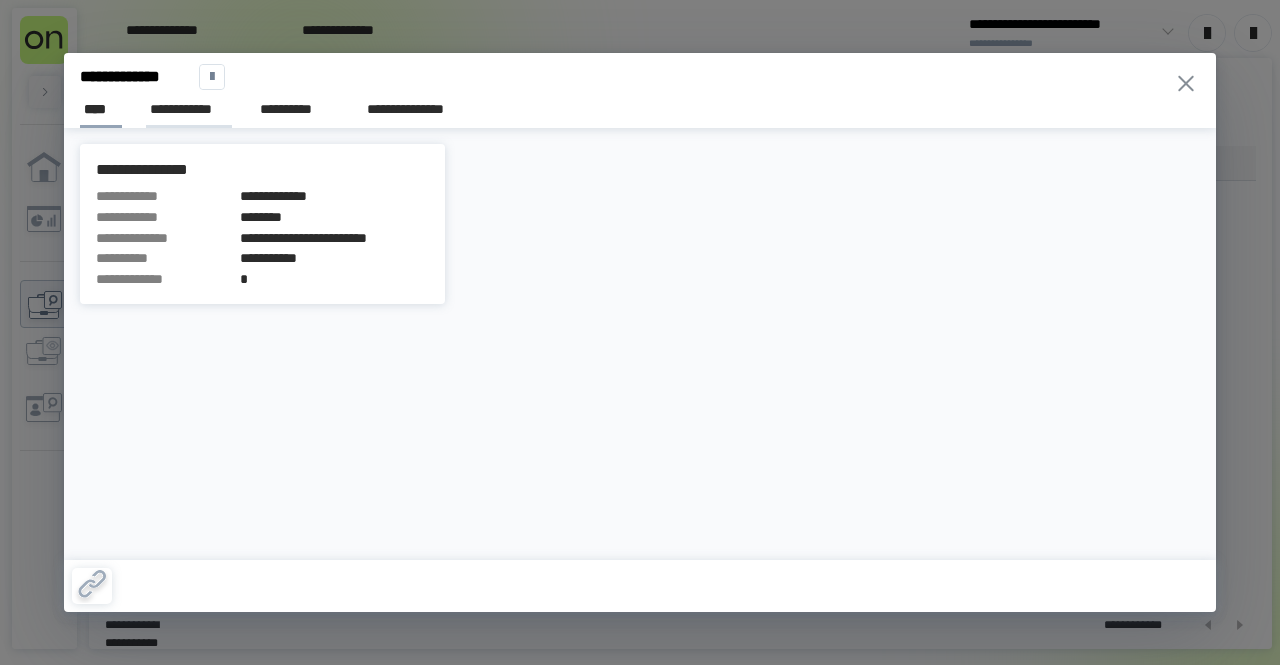 click on "**********" at bounding box center [189, 109] 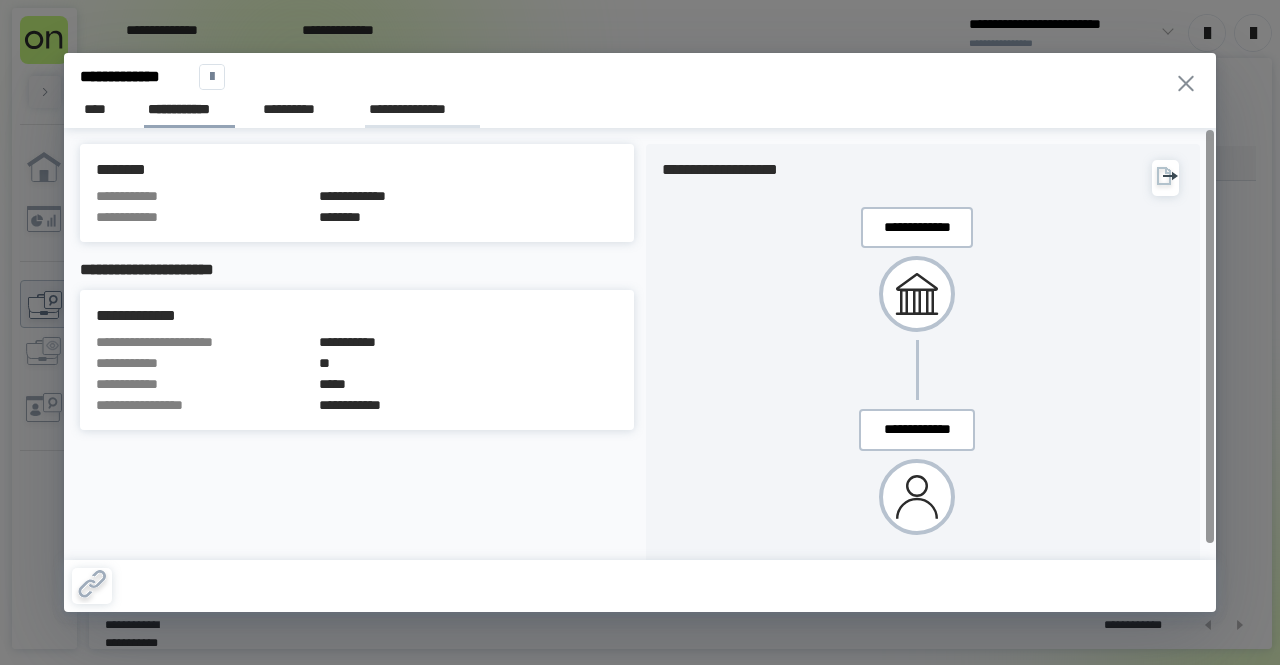 scroll, scrollTop: 0, scrollLeft: 0, axis: both 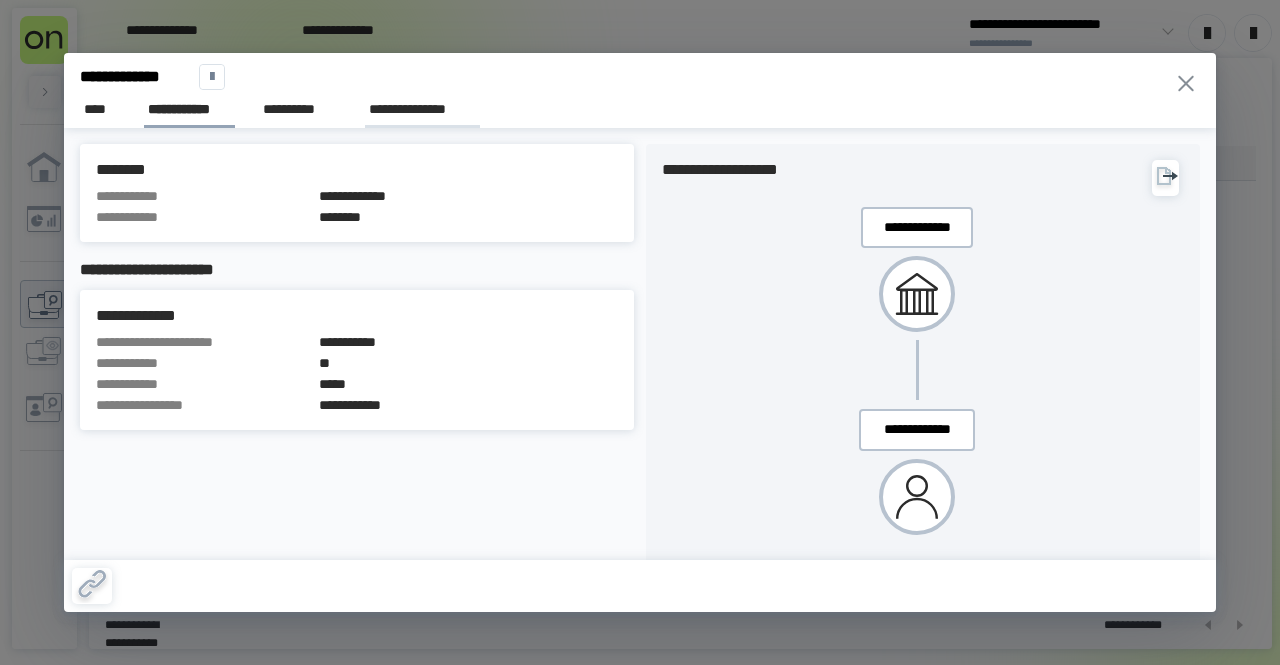 click on "**********" at bounding box center (422, 109) 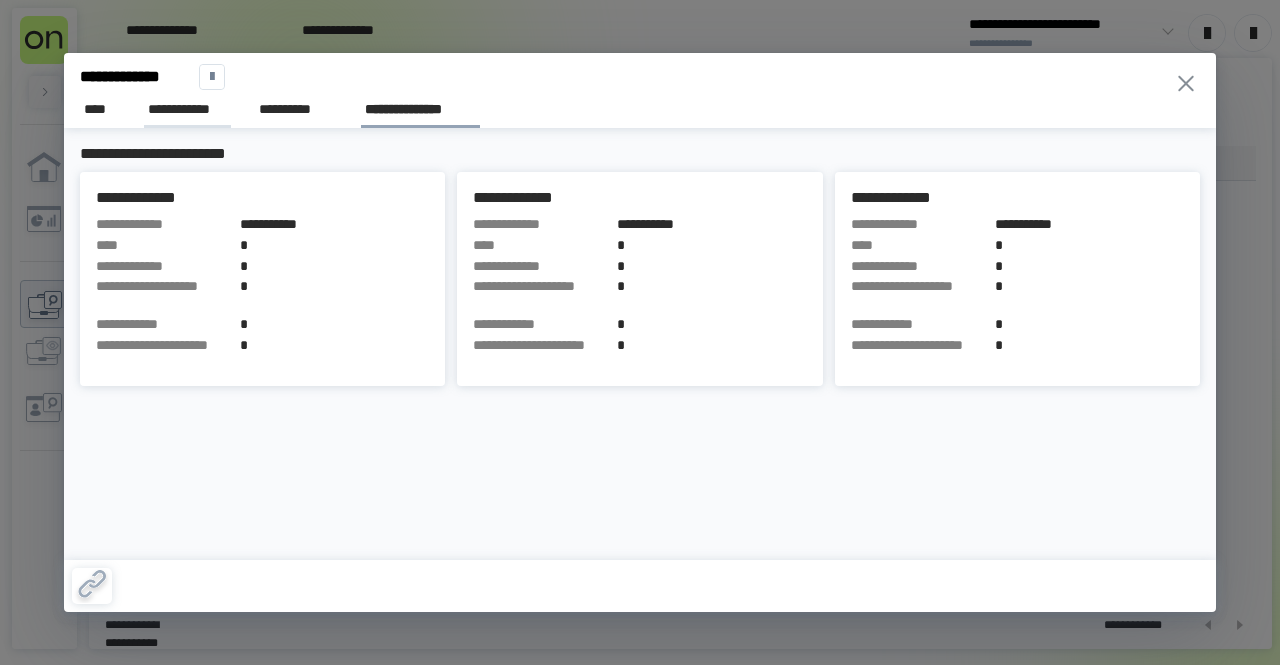drag, startPoint x: 212, startPoint y: 115, endPoint x: 225, endPoint y: 125, distance: 16.40122 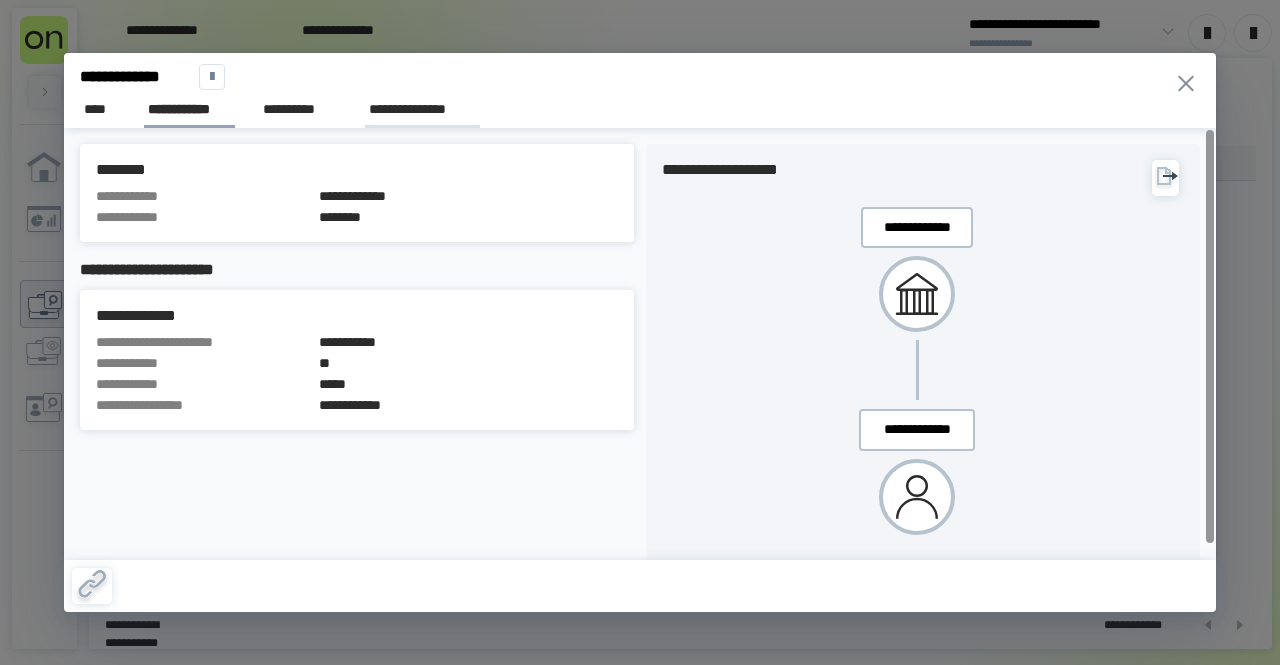 click on "**********" at bounding box center (422, 109) 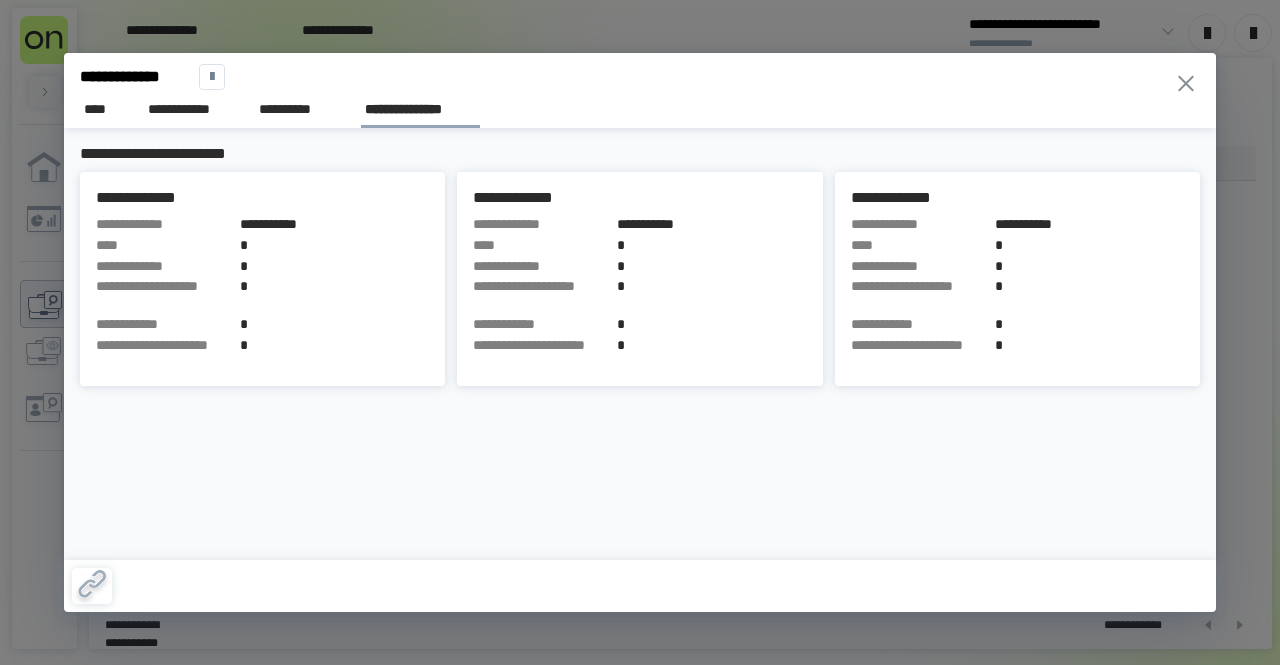 click on "**********" at bounding box center [640, 332] 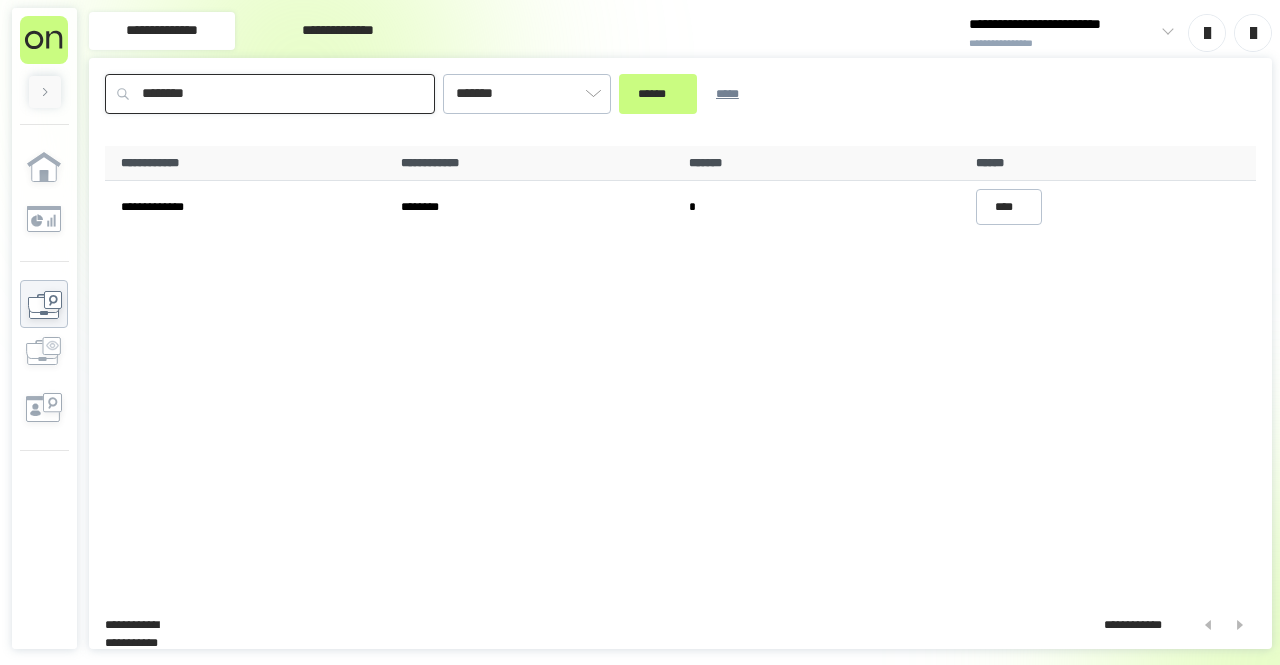 drag, startPoint x: 277, startPoint y: 81, endPoint x: 74, endPoint y: 105, distance: 204.4138 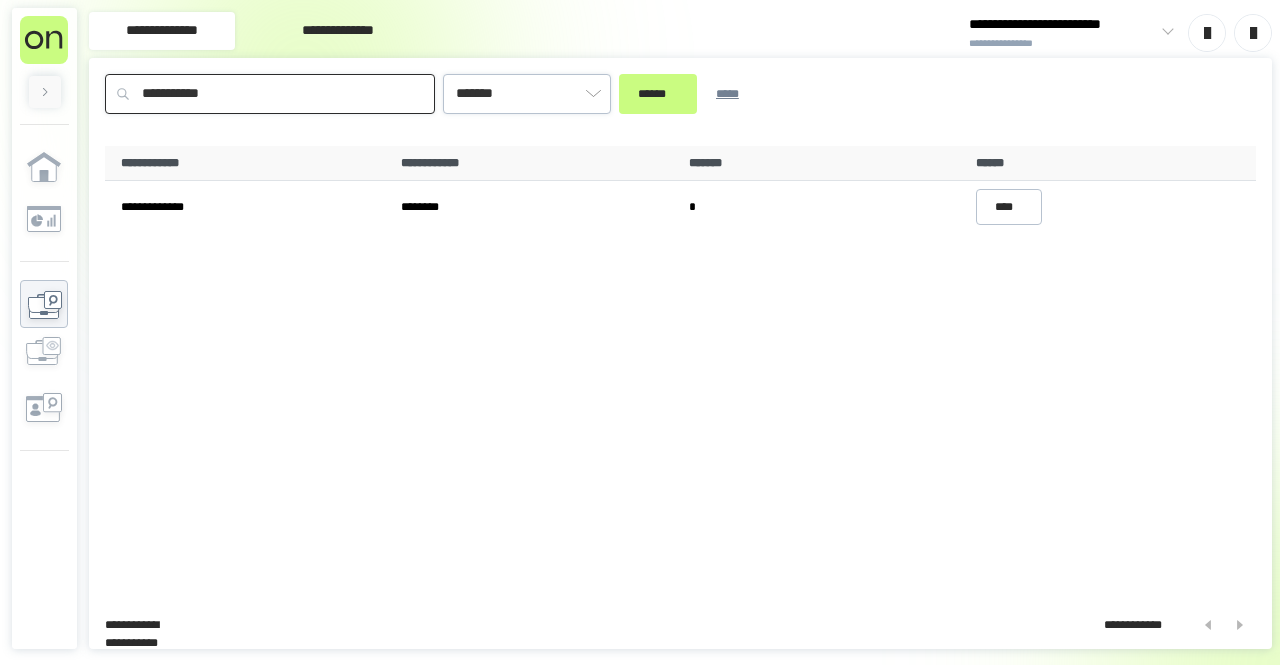 type on "**********" 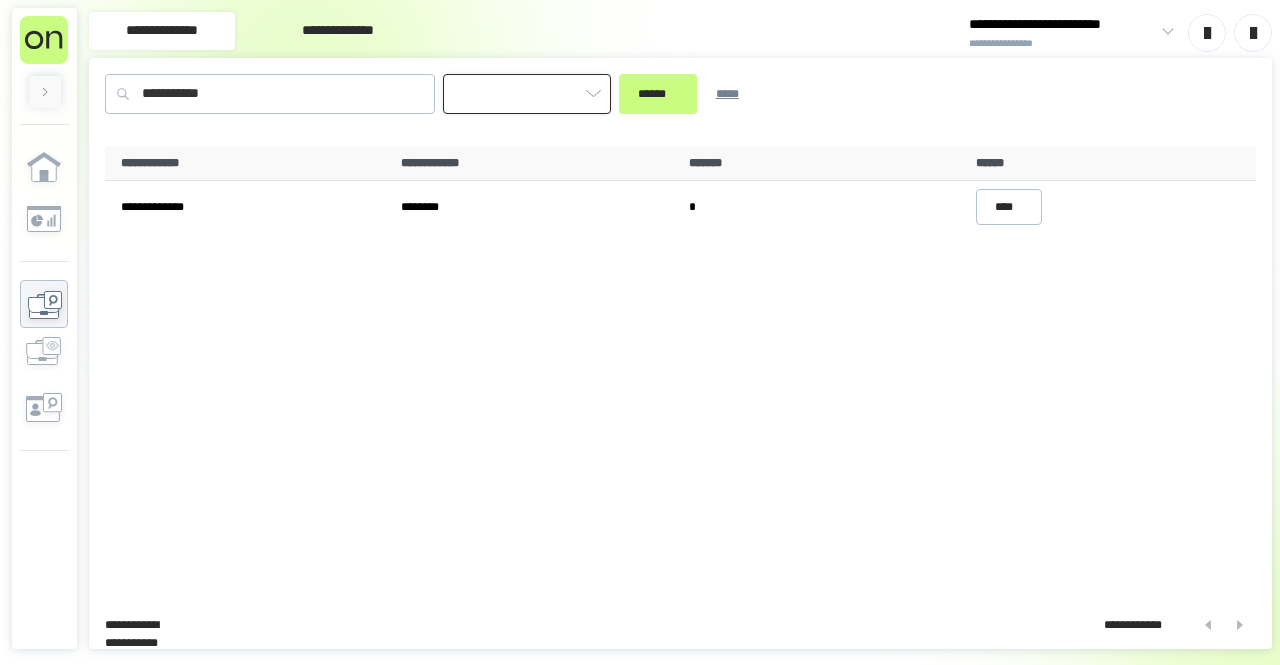 click at bounding box center (527, 94) 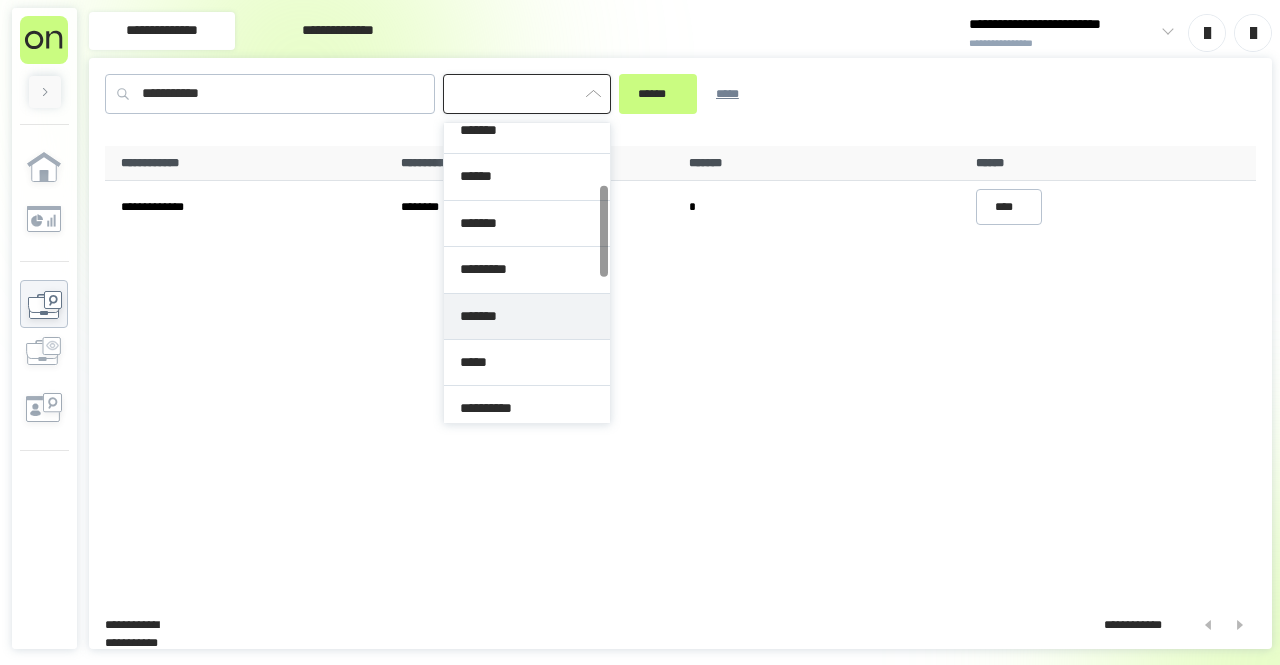 scroll, scrollTop: 300, scrollLeft: 0, axis: vertical 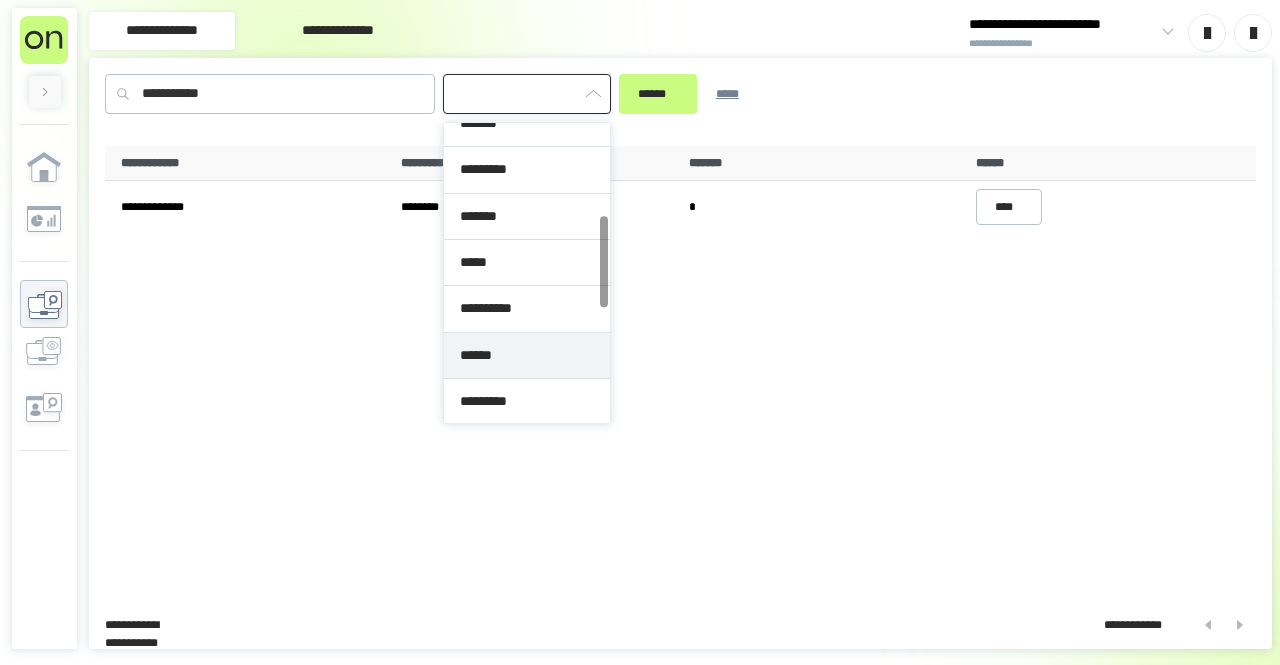type on "******" 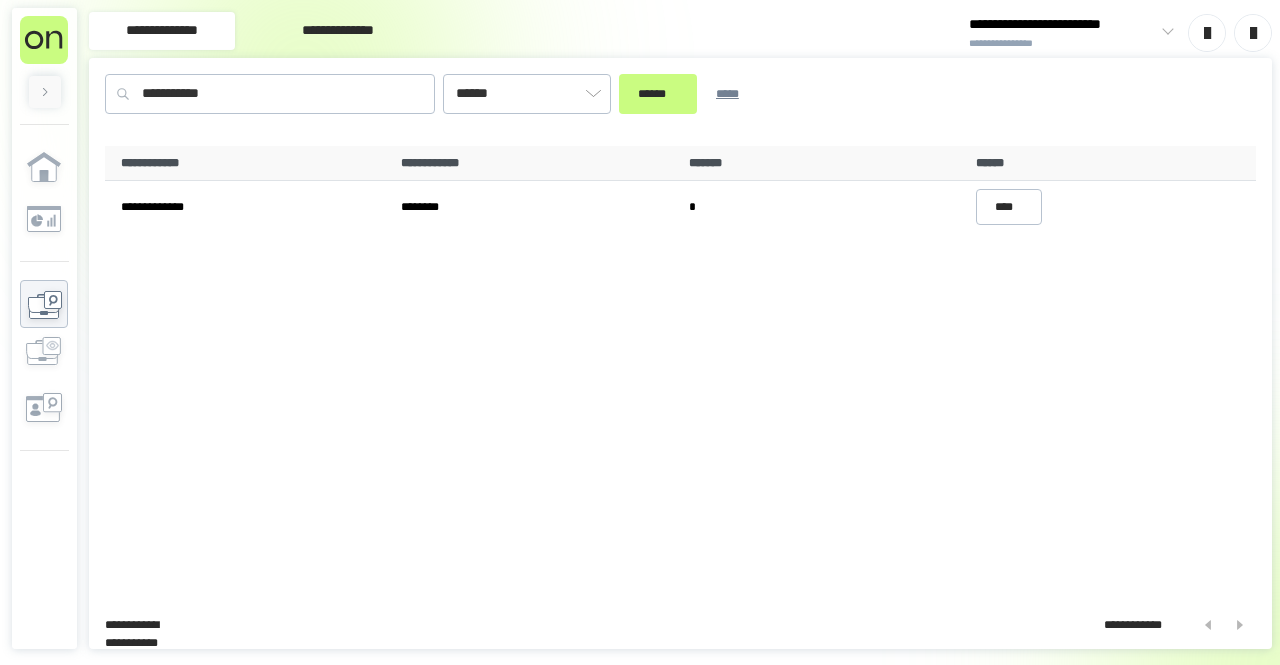 click on "******" at bounding box center (658, 93) 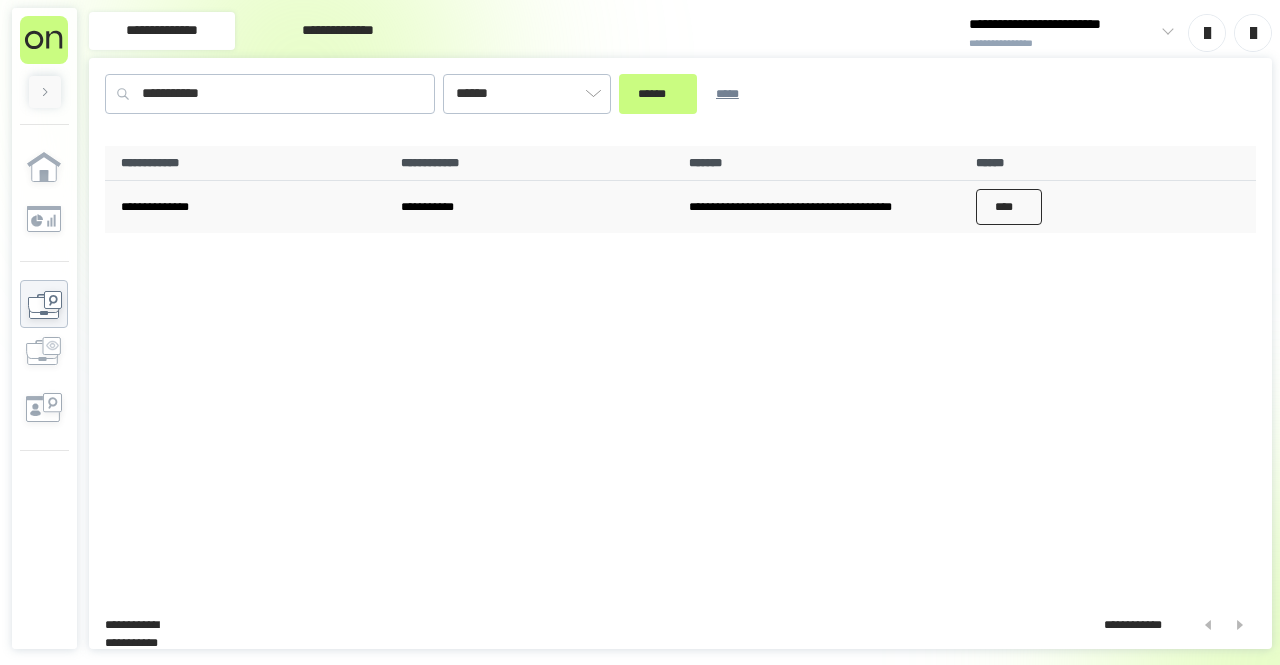 click on "****" at bounding box center (1112, 207) 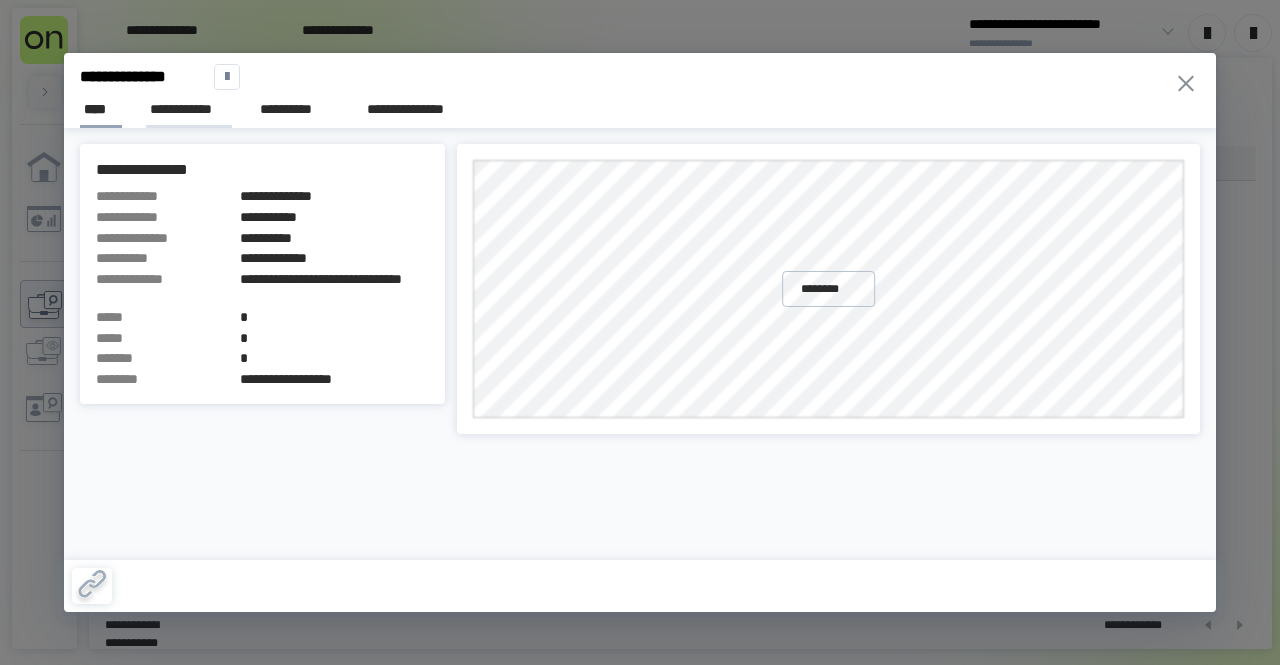 click on "**********" at bounding box center (189, 109) 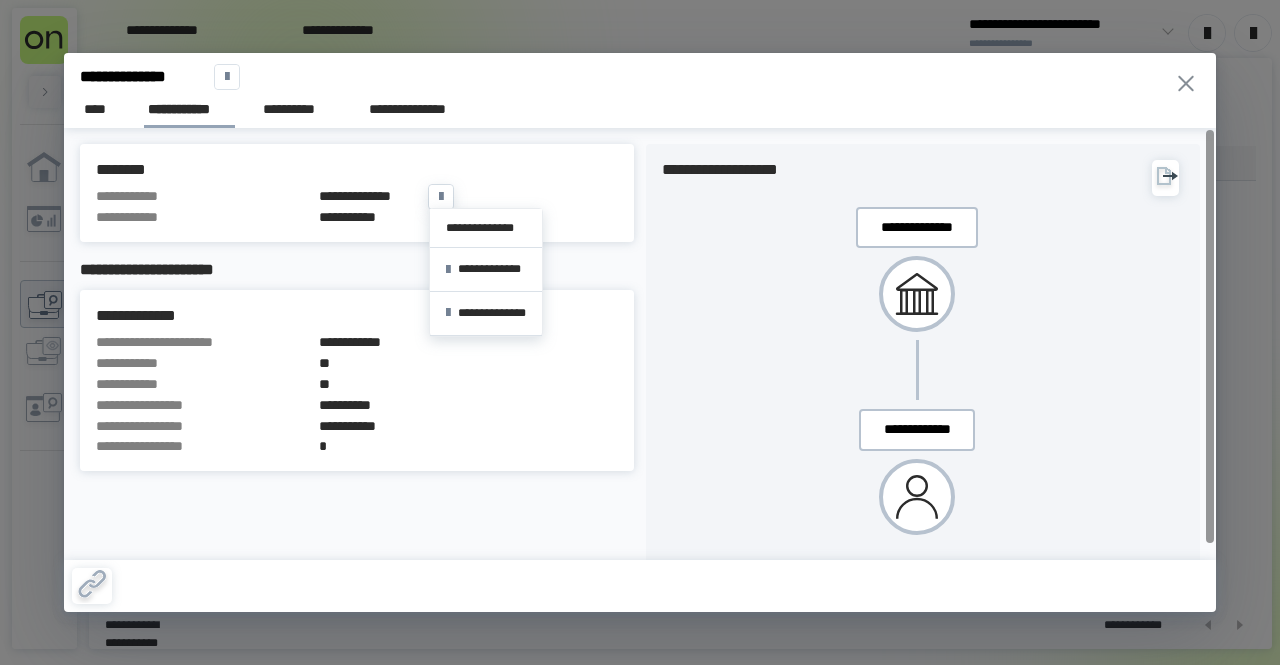 scroll, scrollTop: 0, scrollLeft: 0, axis: both 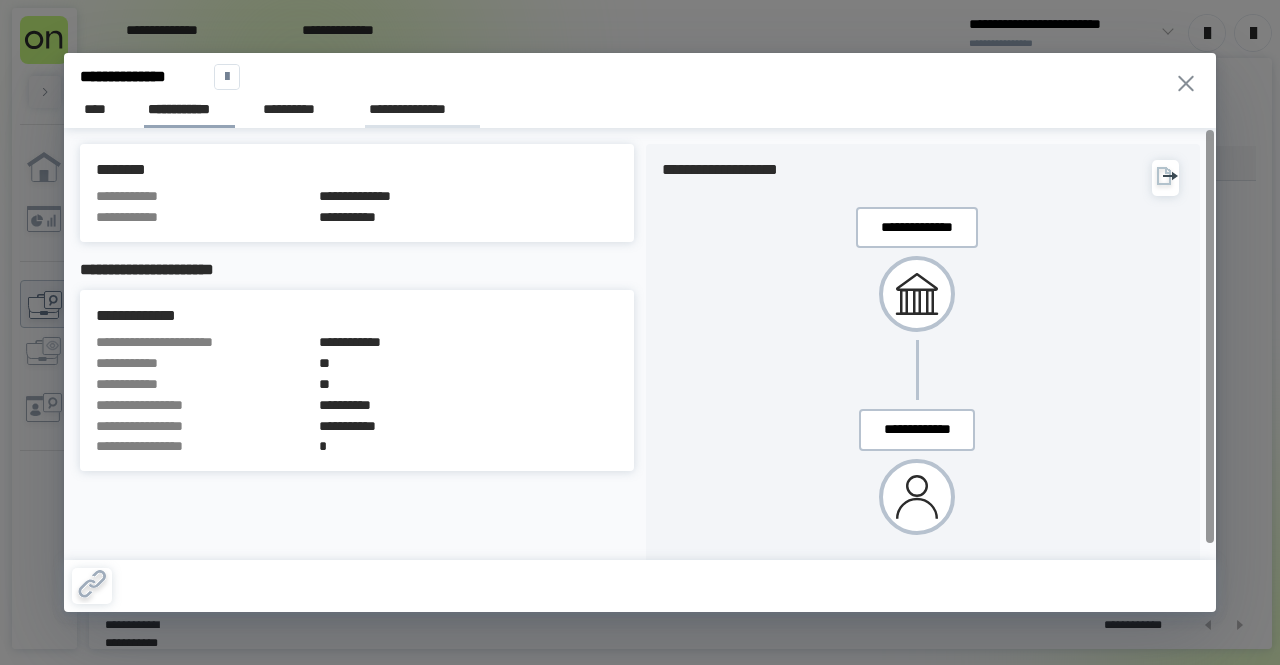 click on "**********" at bounding box center (422, 109) 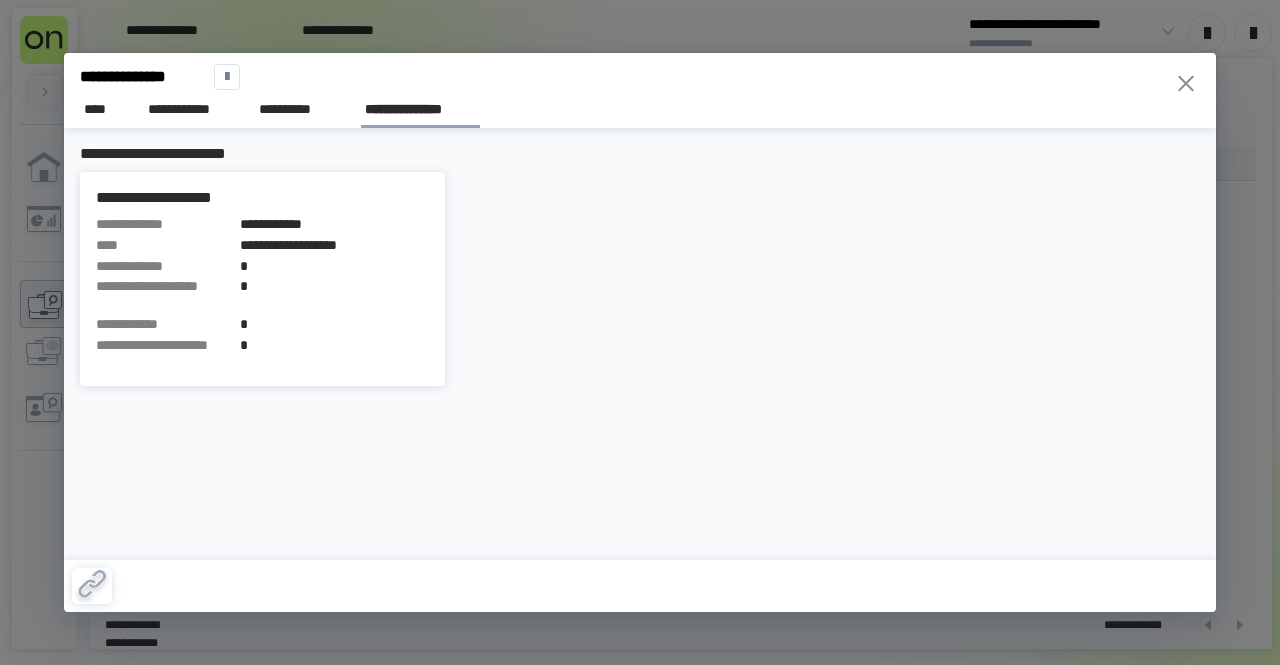click on "**********" at bounding box center [640, 332] 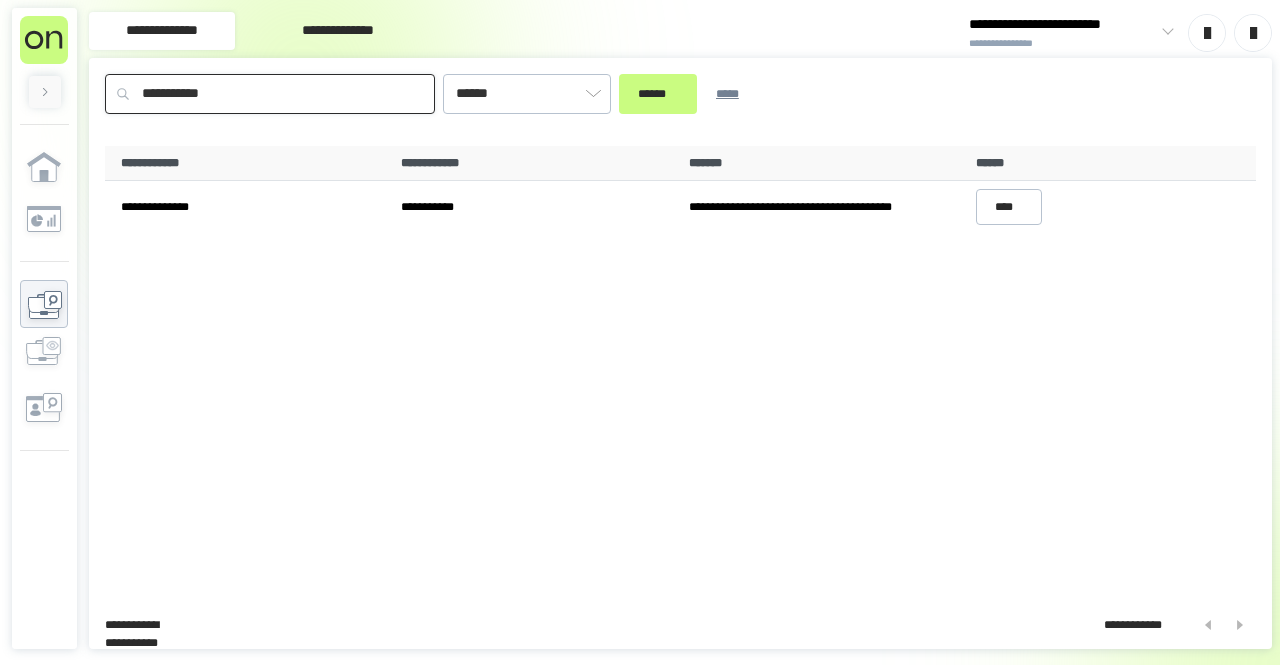drag, startPoint x: 288, startPoint y: 96, endPoint x: 5, endPoint y: 124, distance: 284.38177 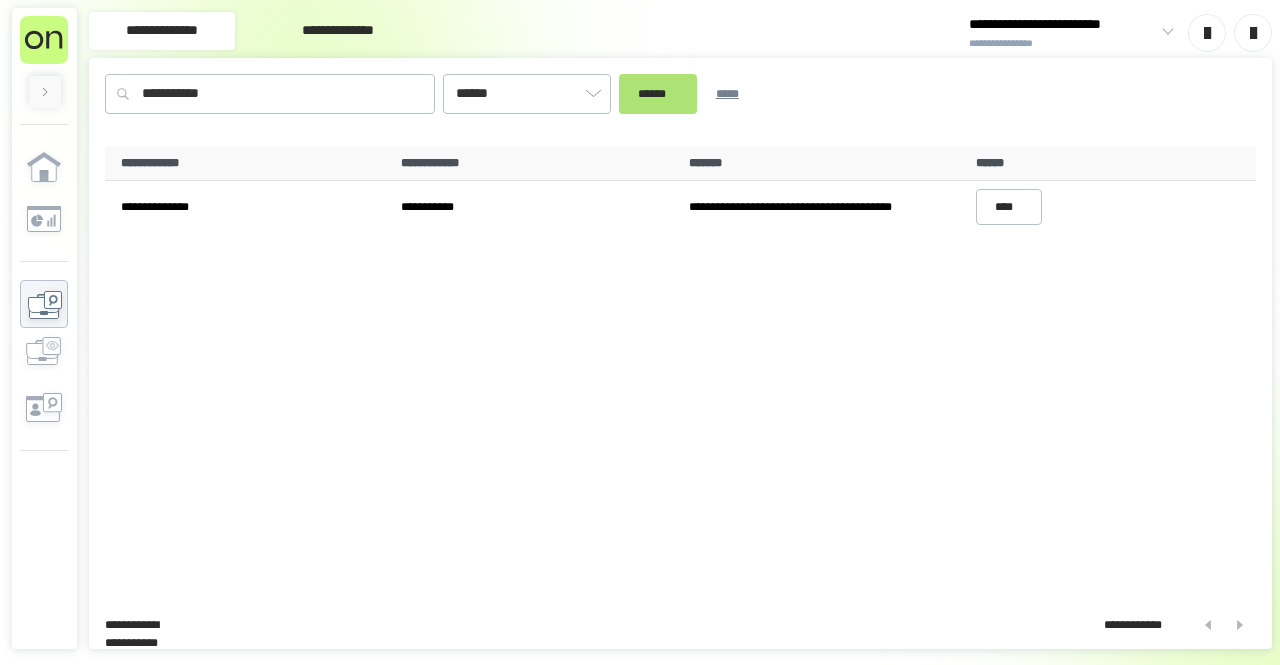 click on "******" at bounding box center (658, 94) 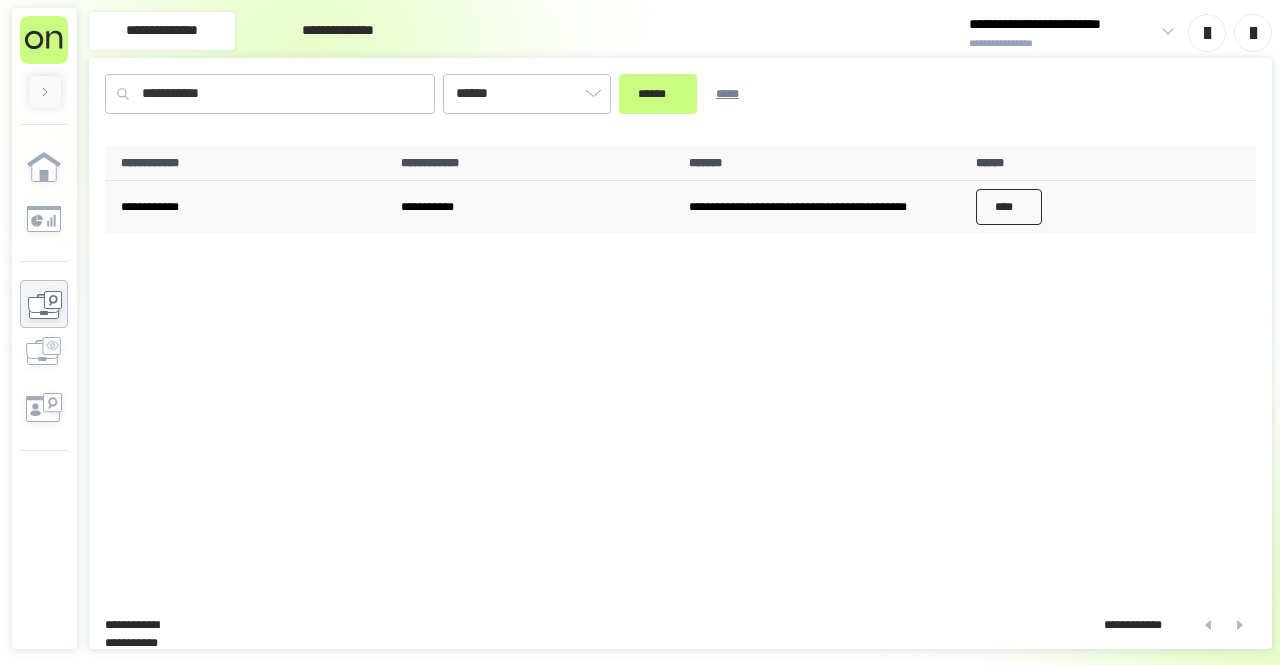 click on "****" at bounding box center [1009, 207] 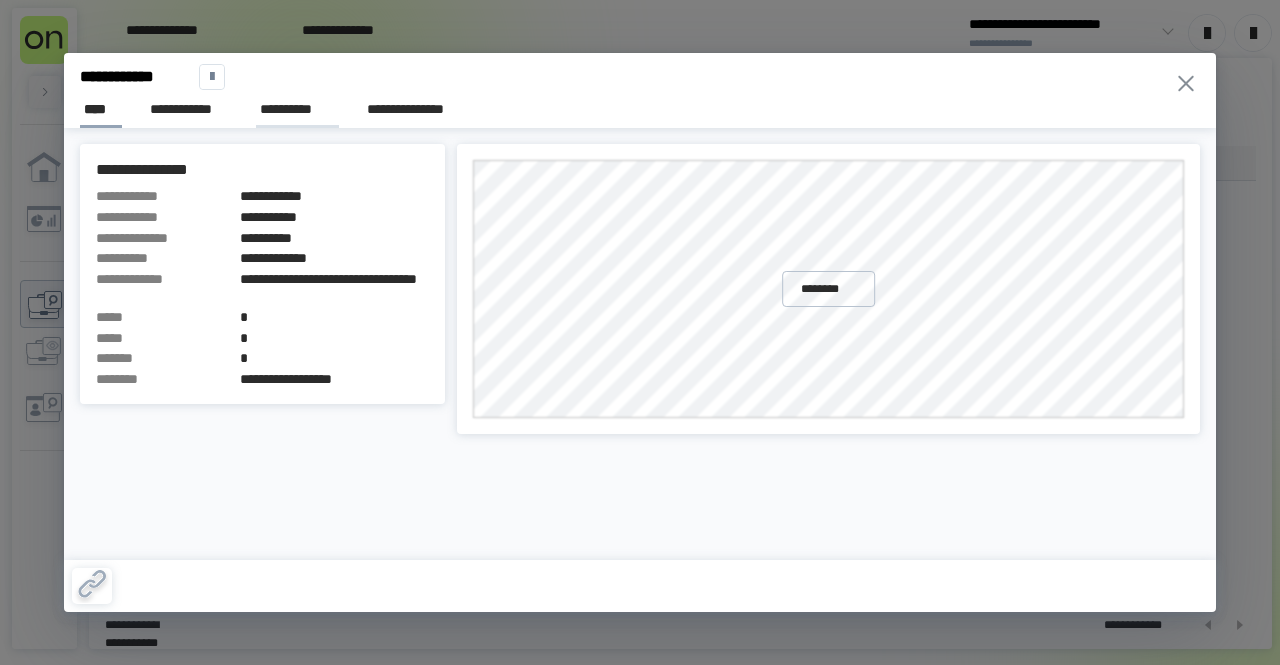 click on "**********" at bounding box center [297, 109] 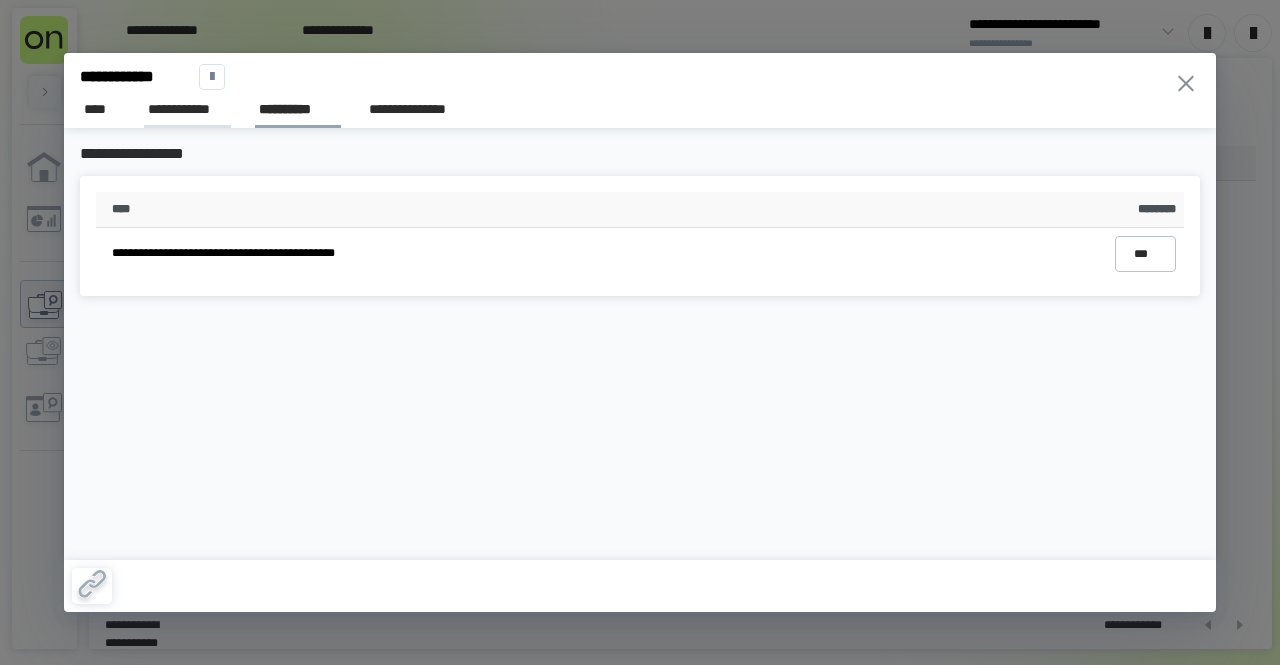click on "**********" at bounding box center [187, 109] 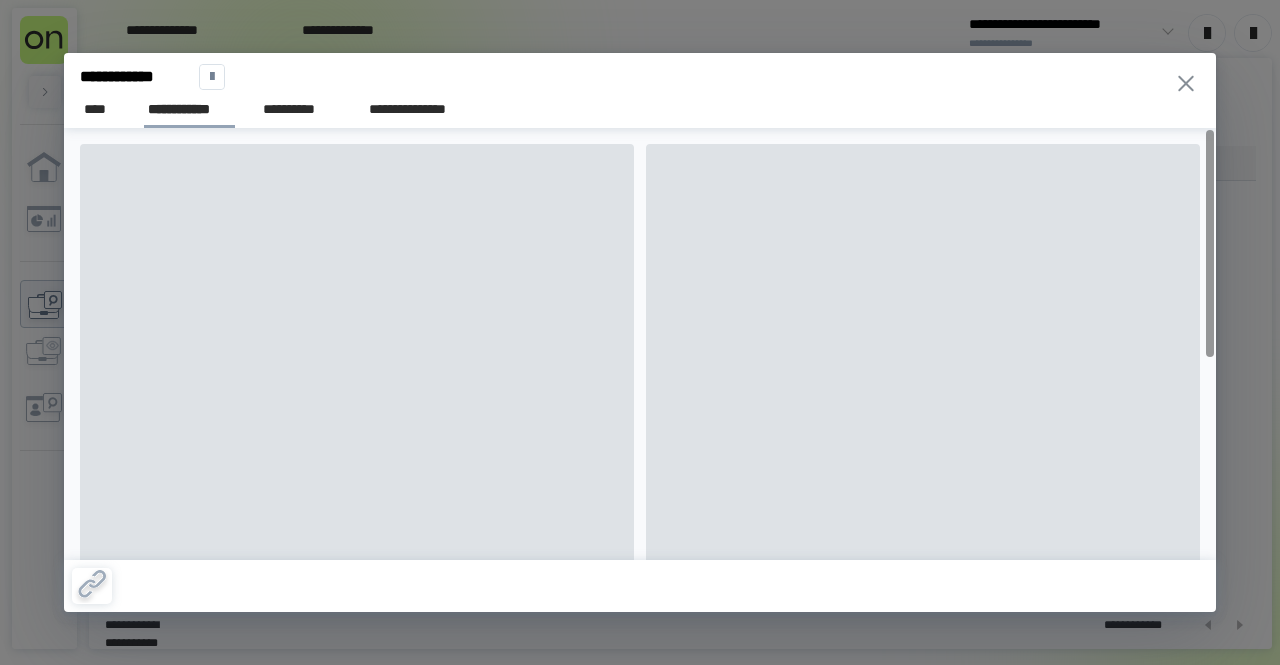 scroll, scrollTop: 0, scrollLeft: 0, axis: both 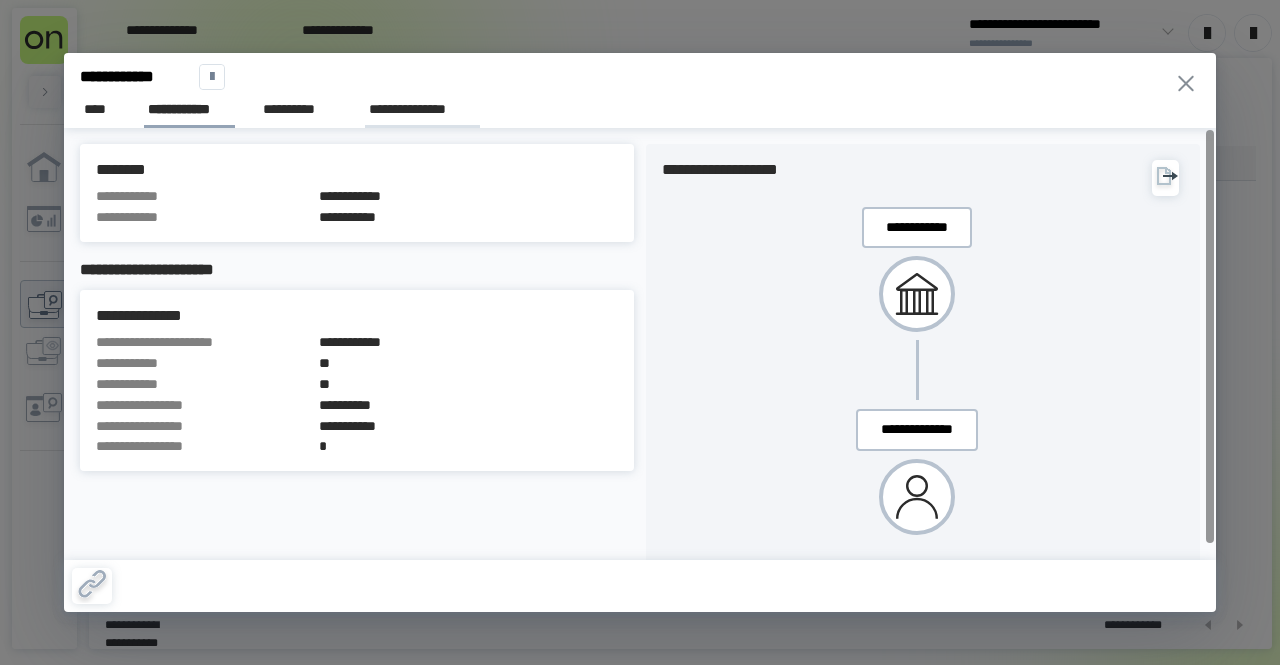 drag, startPoint x: 464, startPoint y: 115, endPoint x: 513, endPoint y: 123, distance: 49.648766 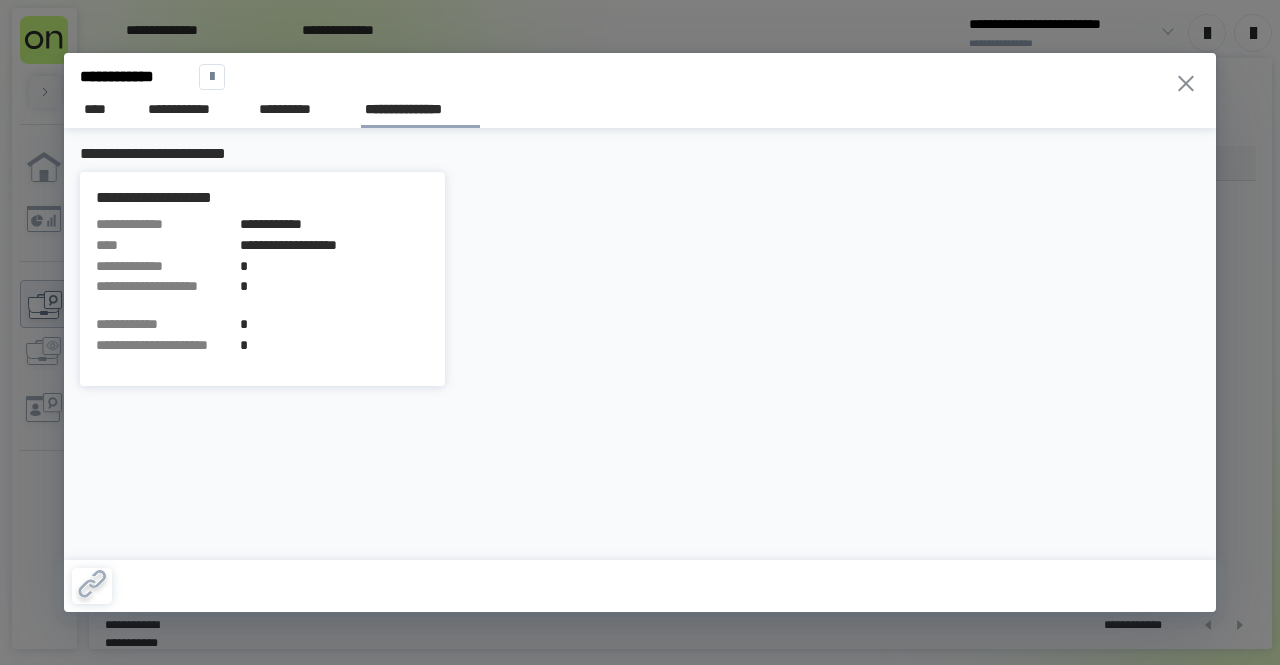 drag, startPoint x: 307, startPoint y: 35, endPoint x: 268, endPoint y: 70, distance: 52.40229 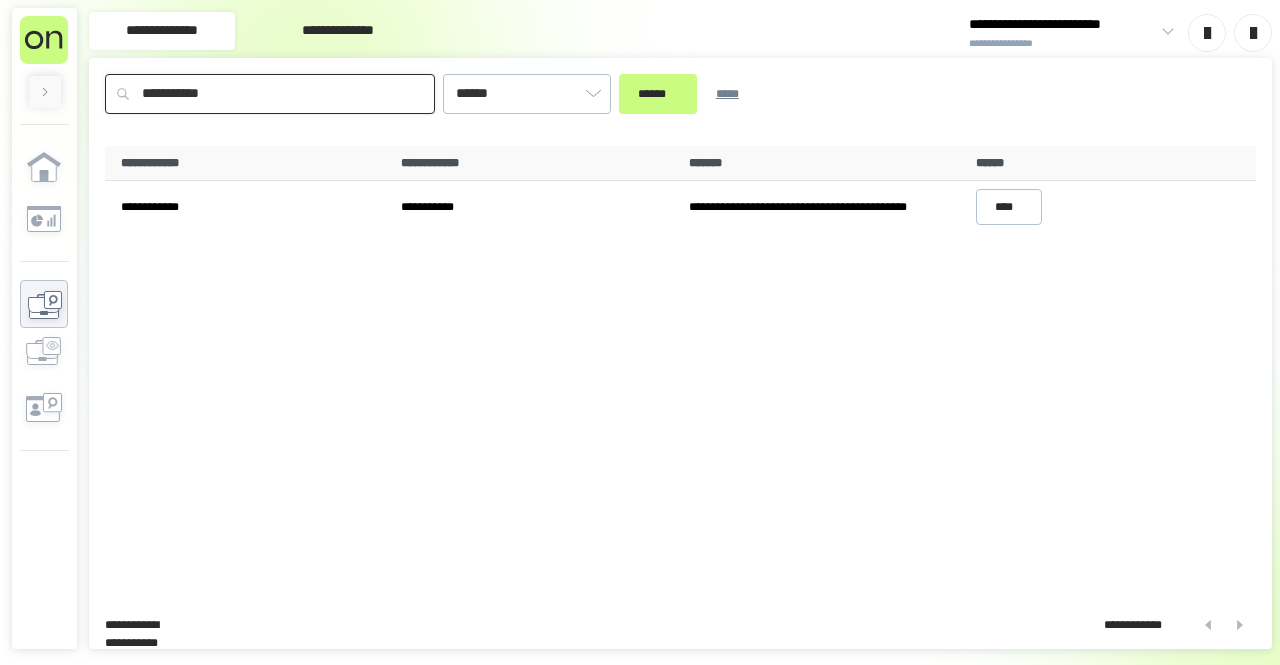drag, startPoint x: 272, startPoint y: 92, endPoint x: 119, endPoint y: 93, distance: 153.00327 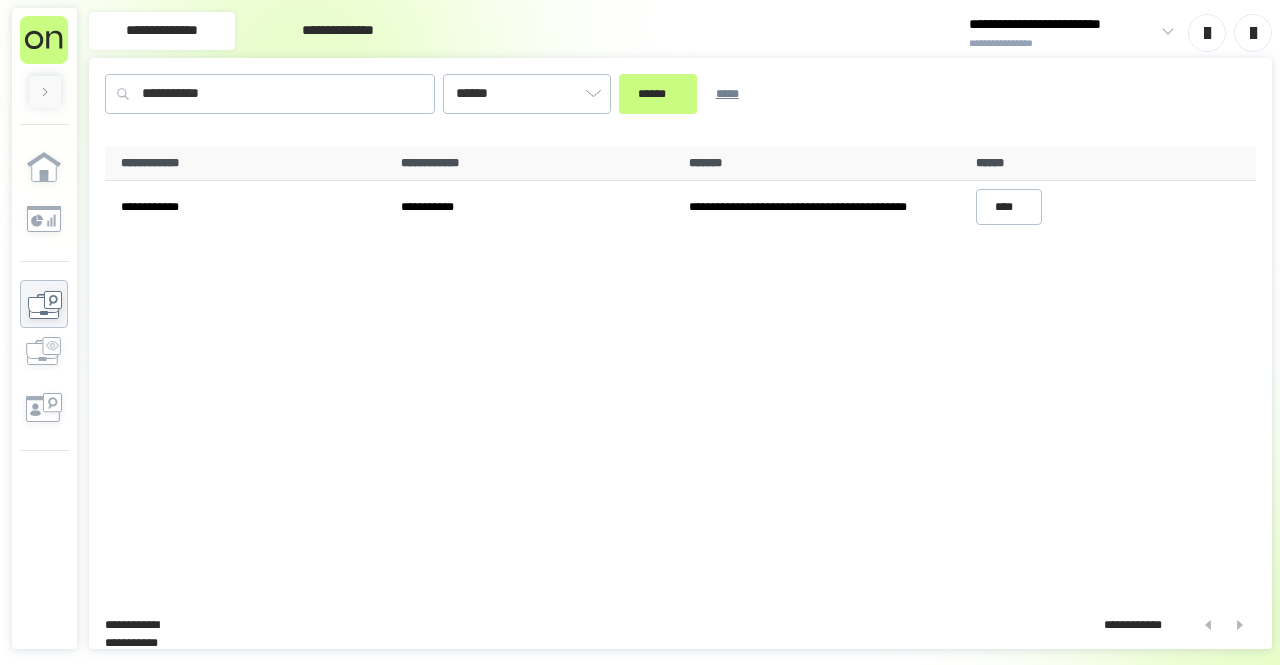 click on "******" at bounding box center (658, 93) 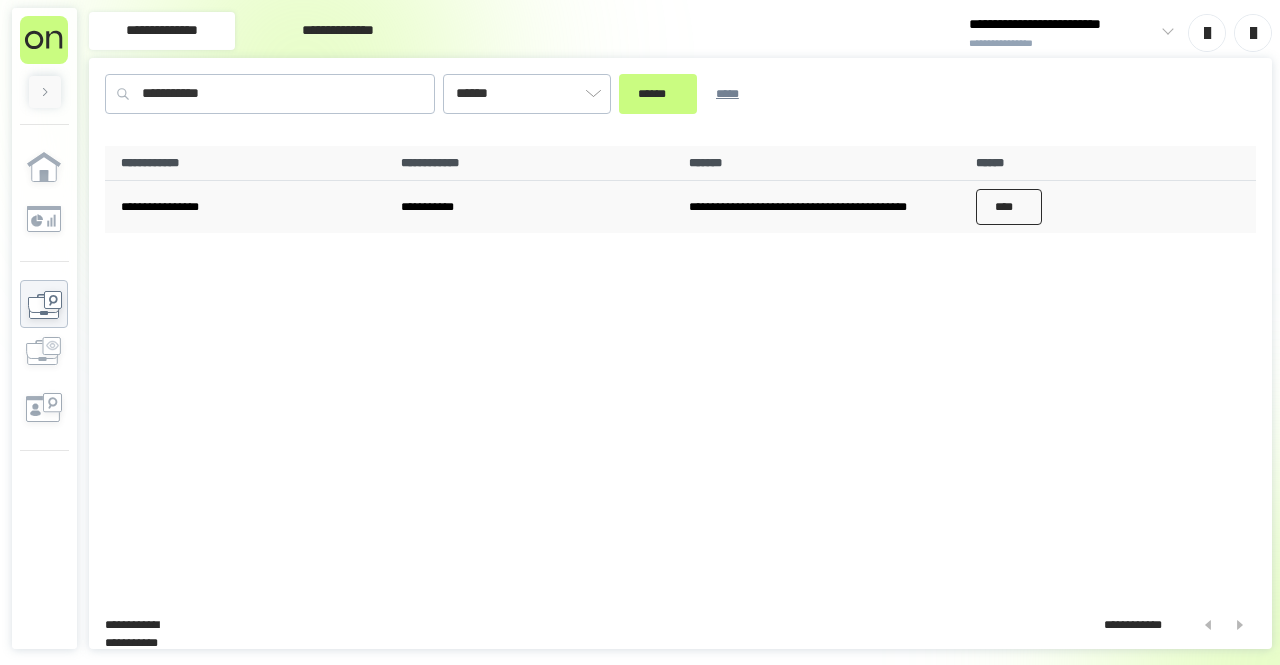 click on "****" at bounding box center [1009, 207] 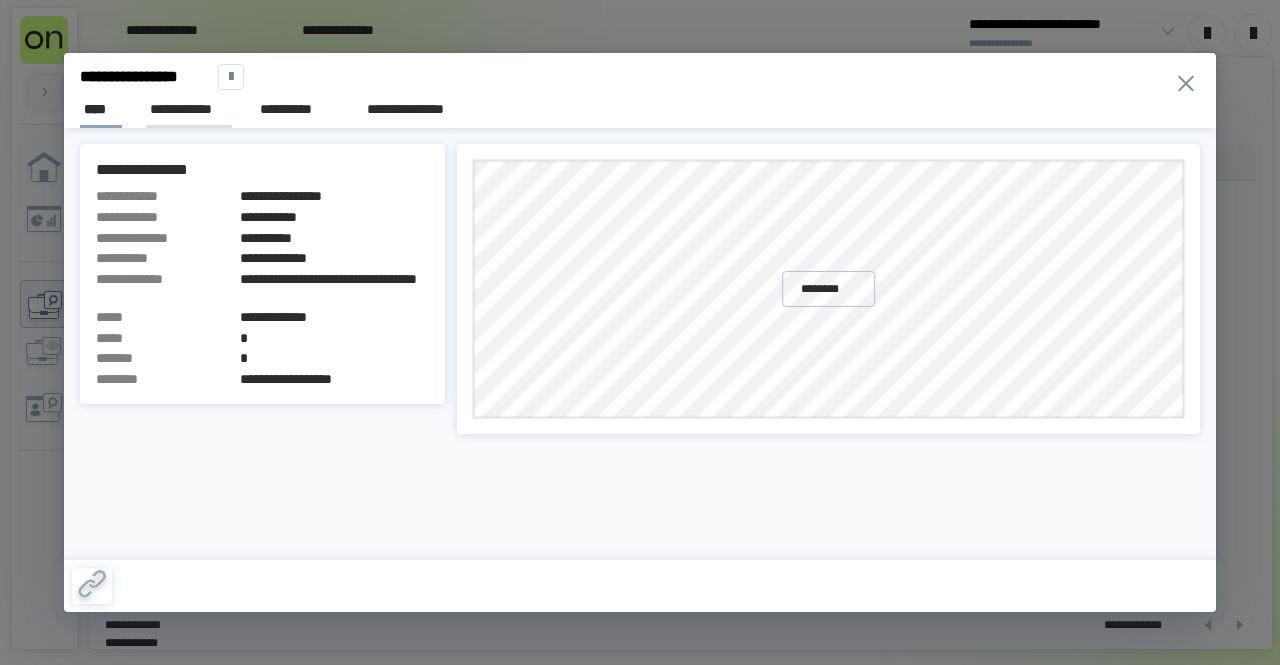 click on "**********" at bounding box center (189, 109) 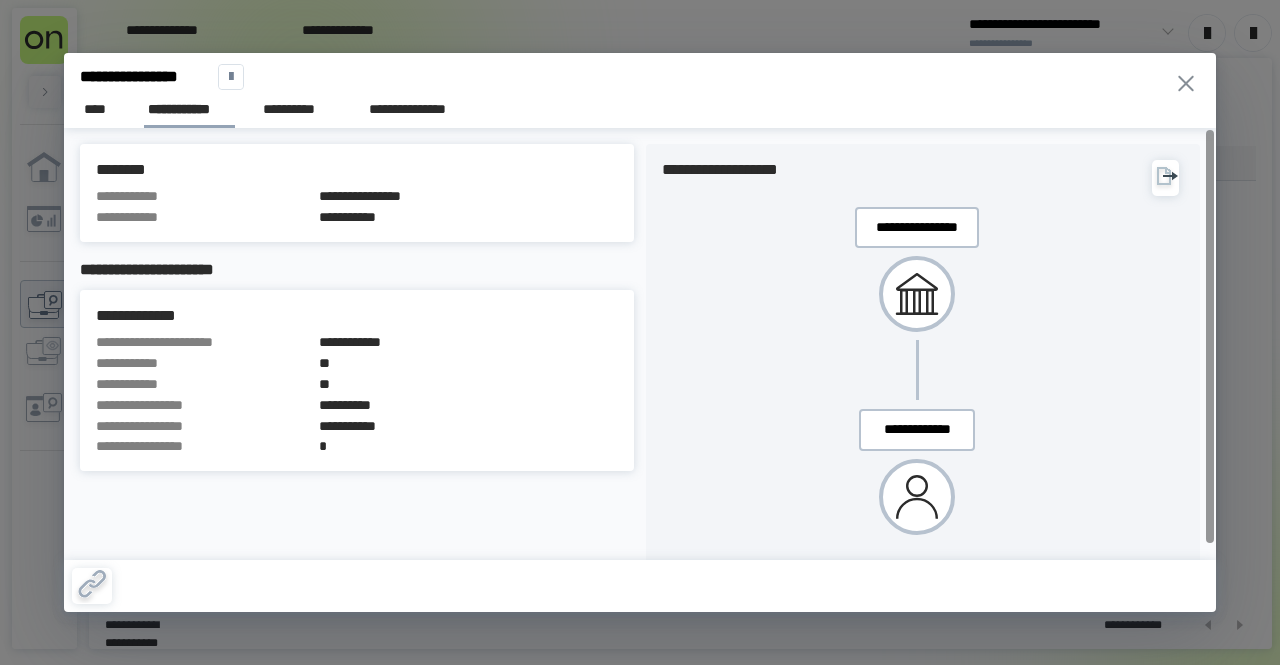 scroll, scrollTop: 0, scrollLeft: 0, axis: both 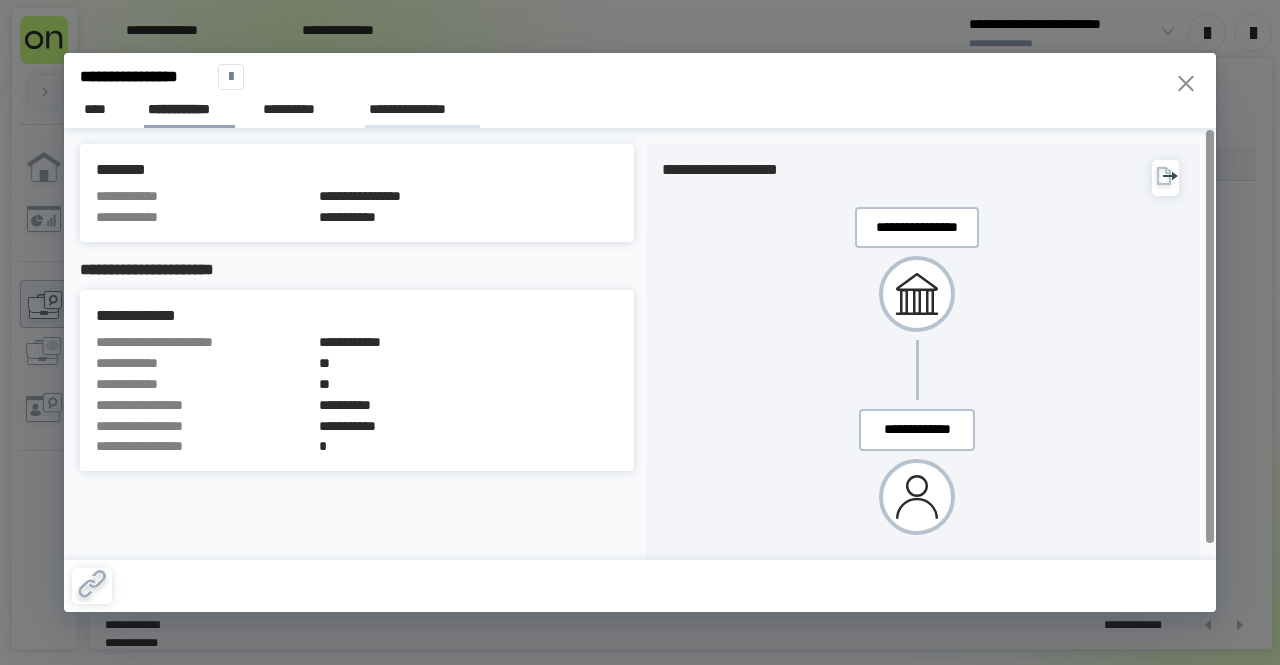 click on "**********" at bounding box center [422, 109] 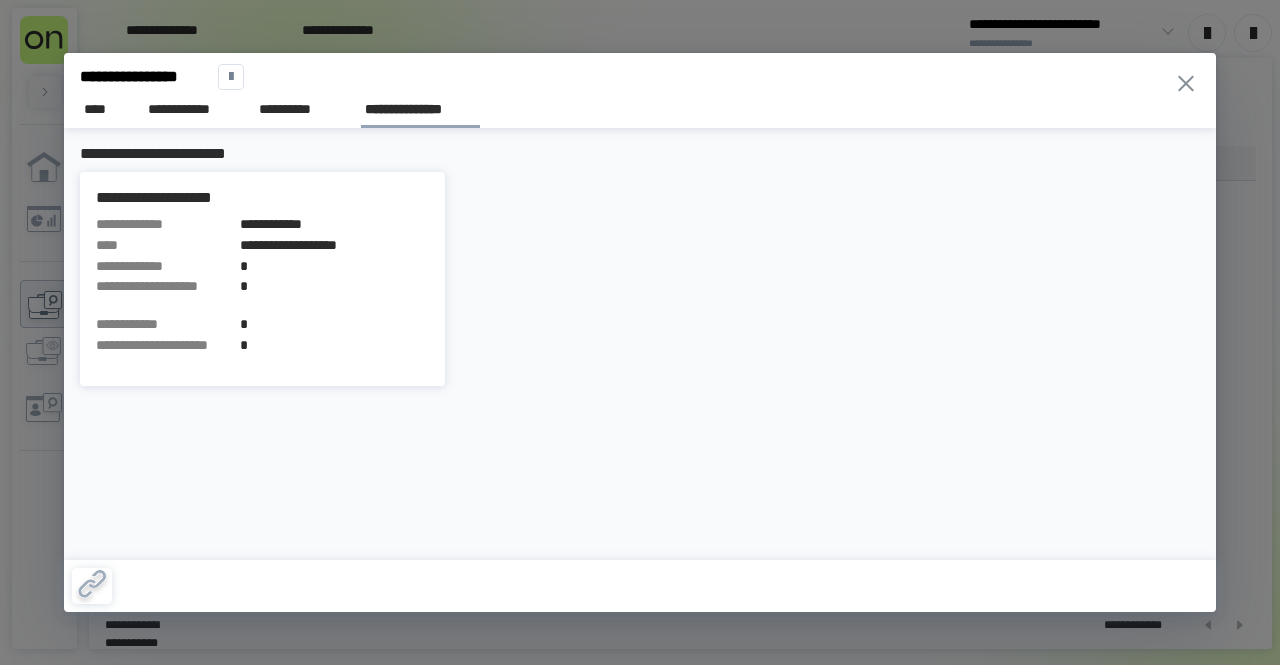 click on "**********" at bounding box center (640, 332) 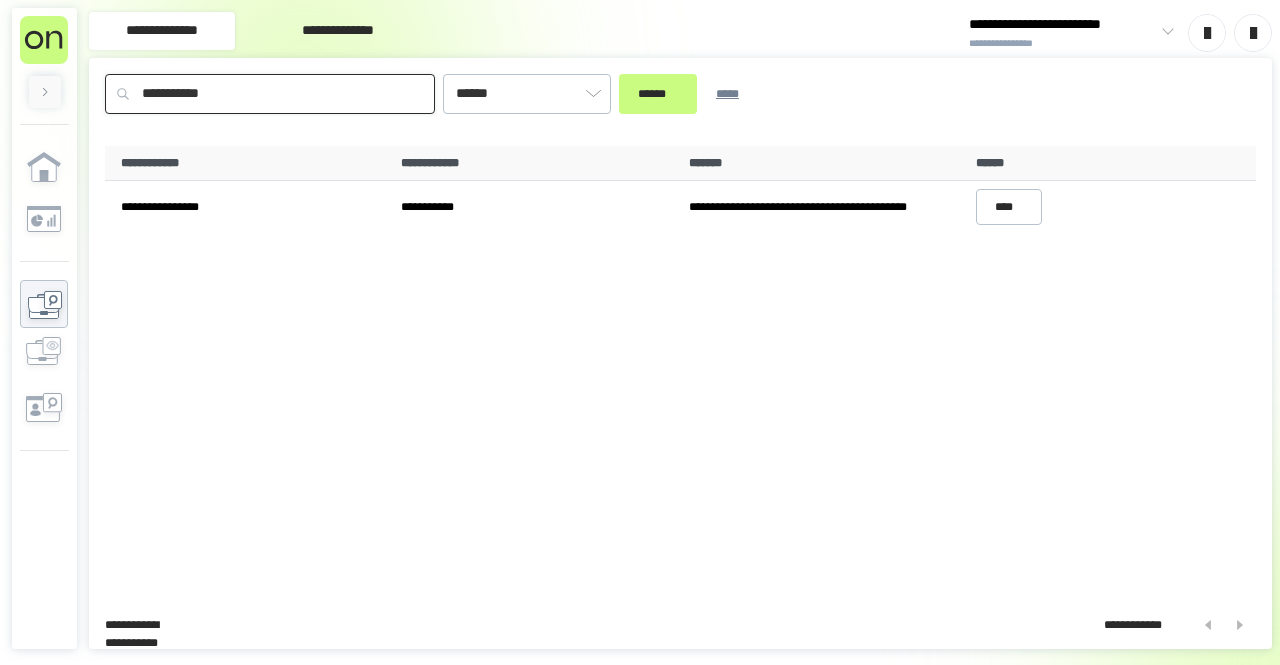 drag, startPoint x: 336, startPoint y: 94, endPoint x: 123, endPoint y: 108, distance: 213.4596 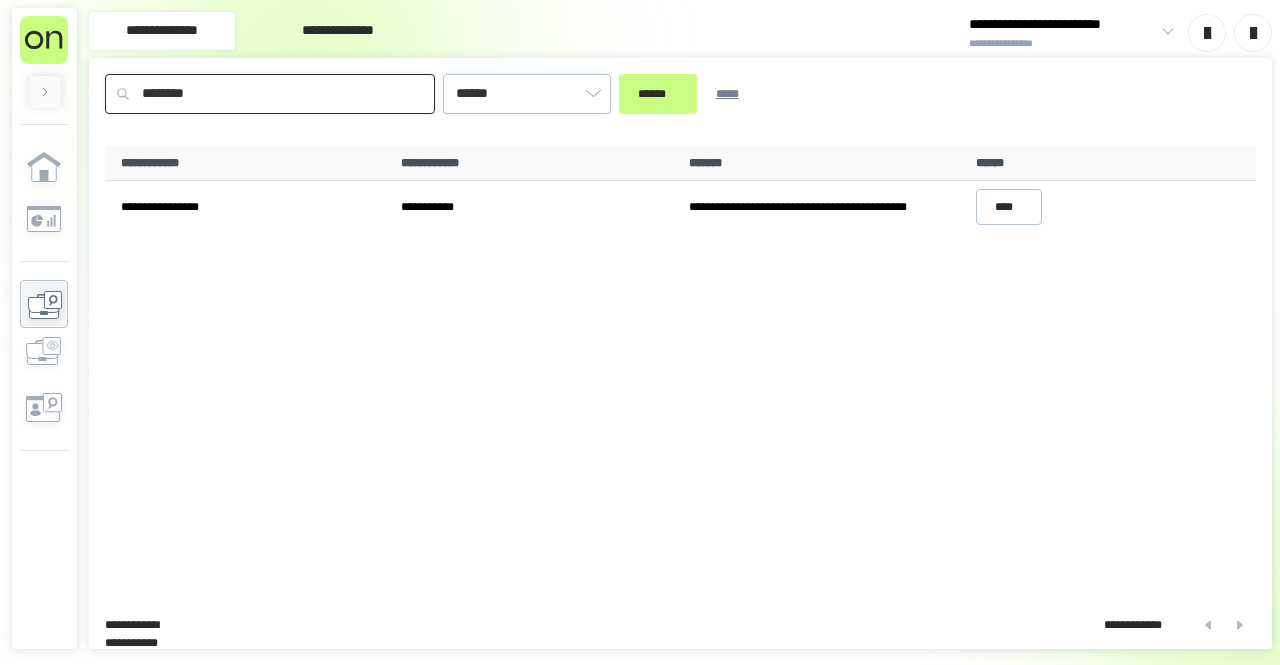 type on "********" 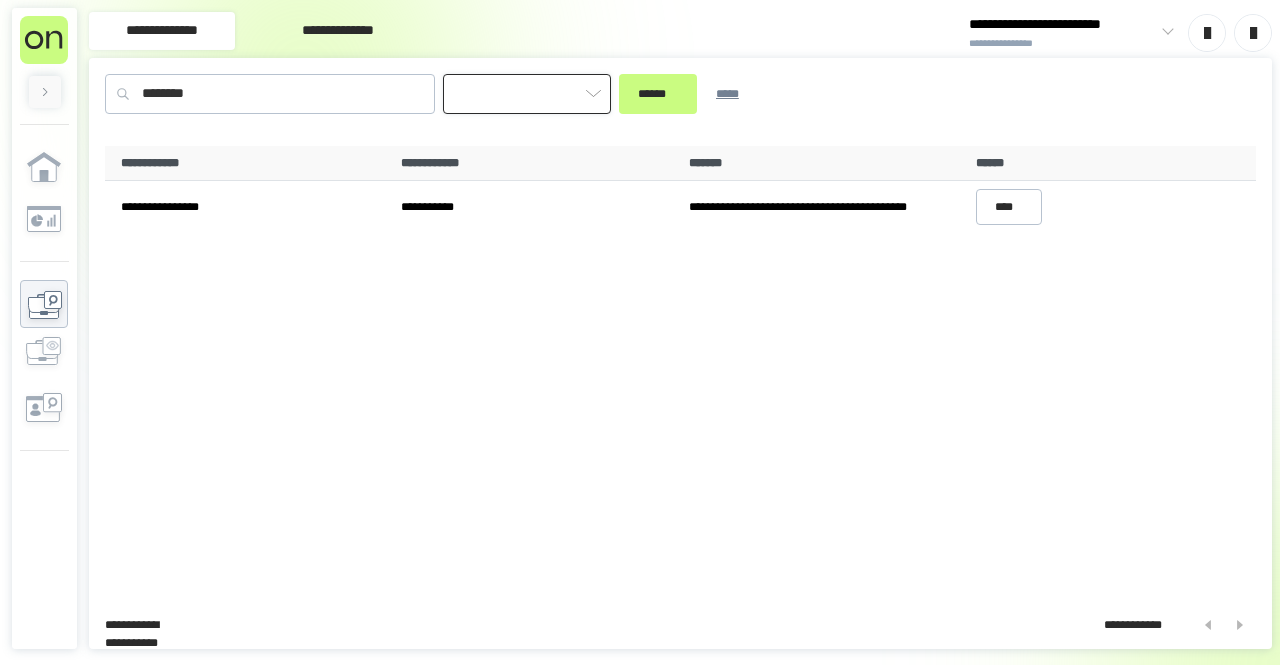 click at bounding box center [527, 94] 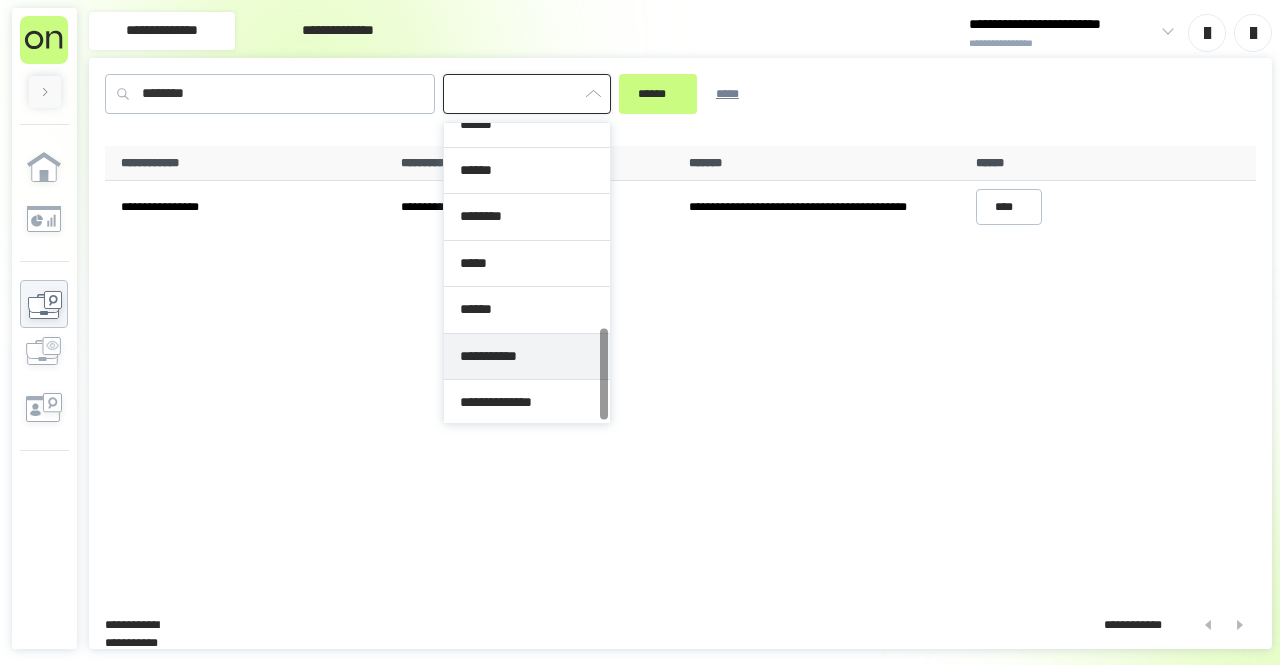 scroll, scrollTop: 672, scrollLeft: 0, axis: vertical 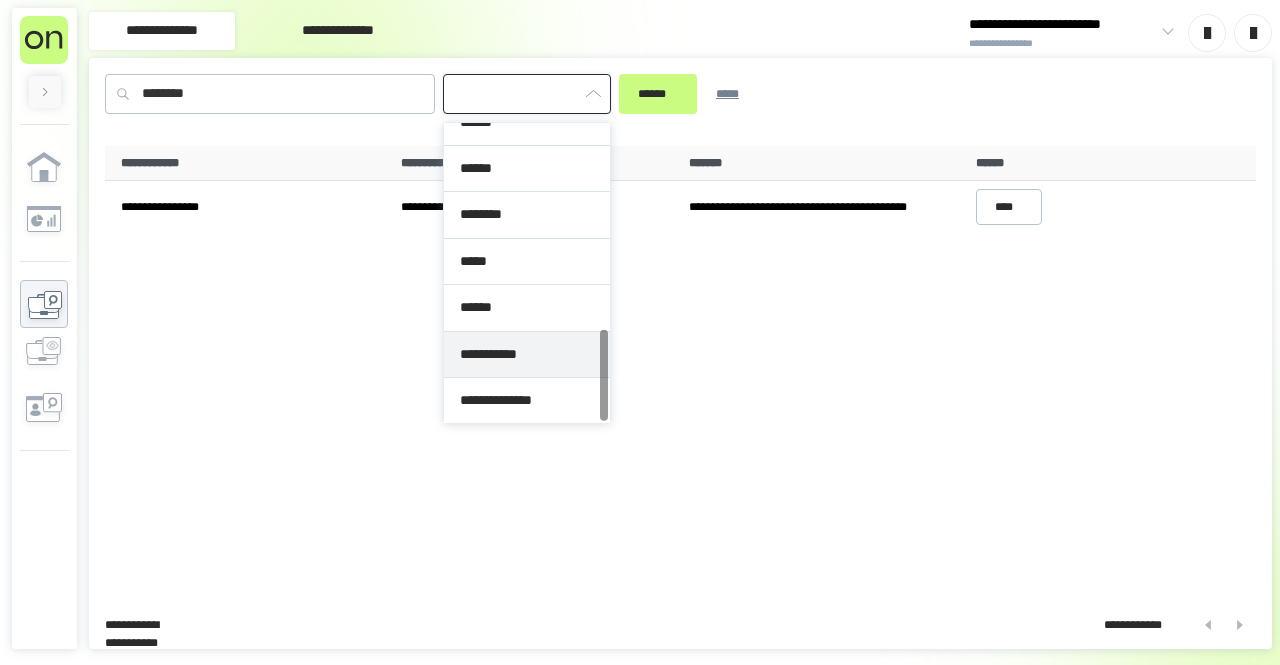 type on "**********" 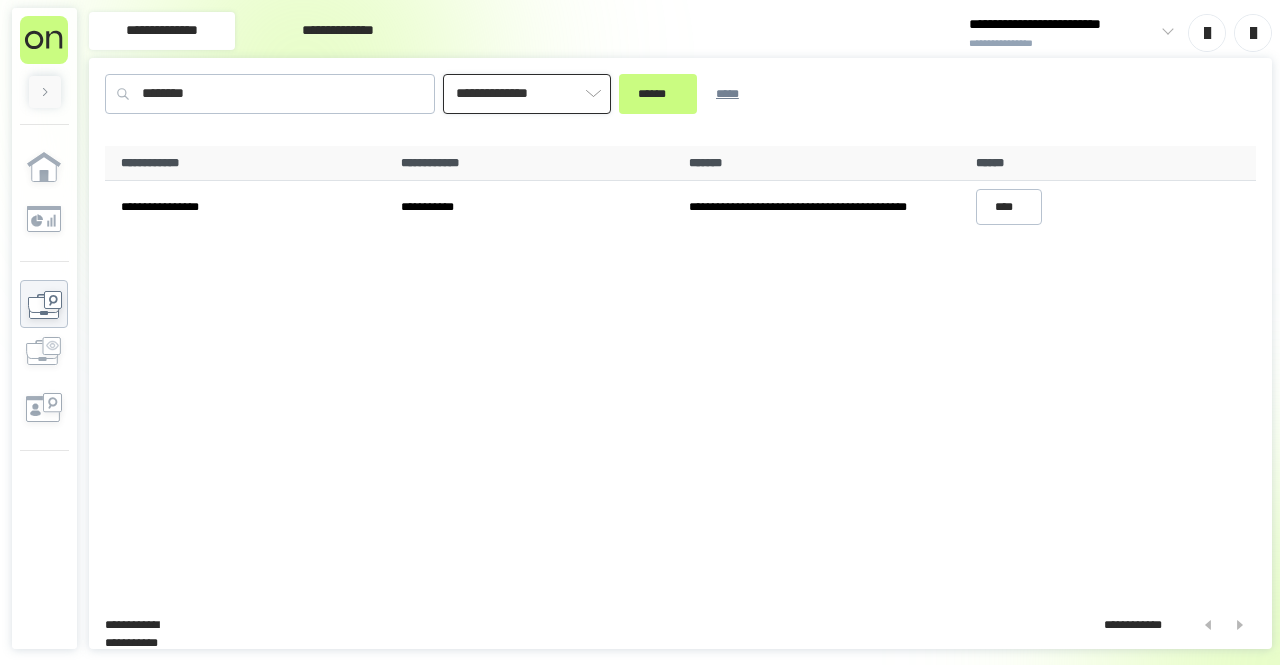 drag, startPoint x: 515, startPoint y: 395, endPoint x: 646, endPoint y: 195, distance: 239.08366 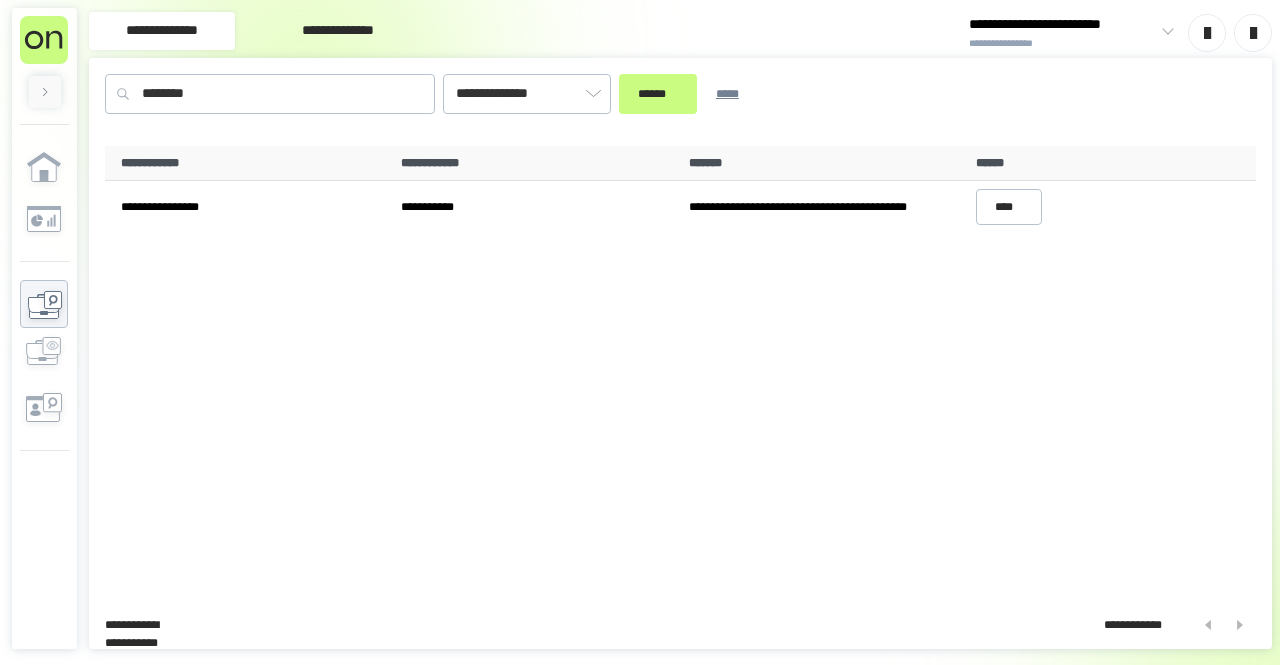 drag, startPoint x: 658, startPoint y: 100, endPoint x: 650, endPoint y: 248, distance: 148.21606 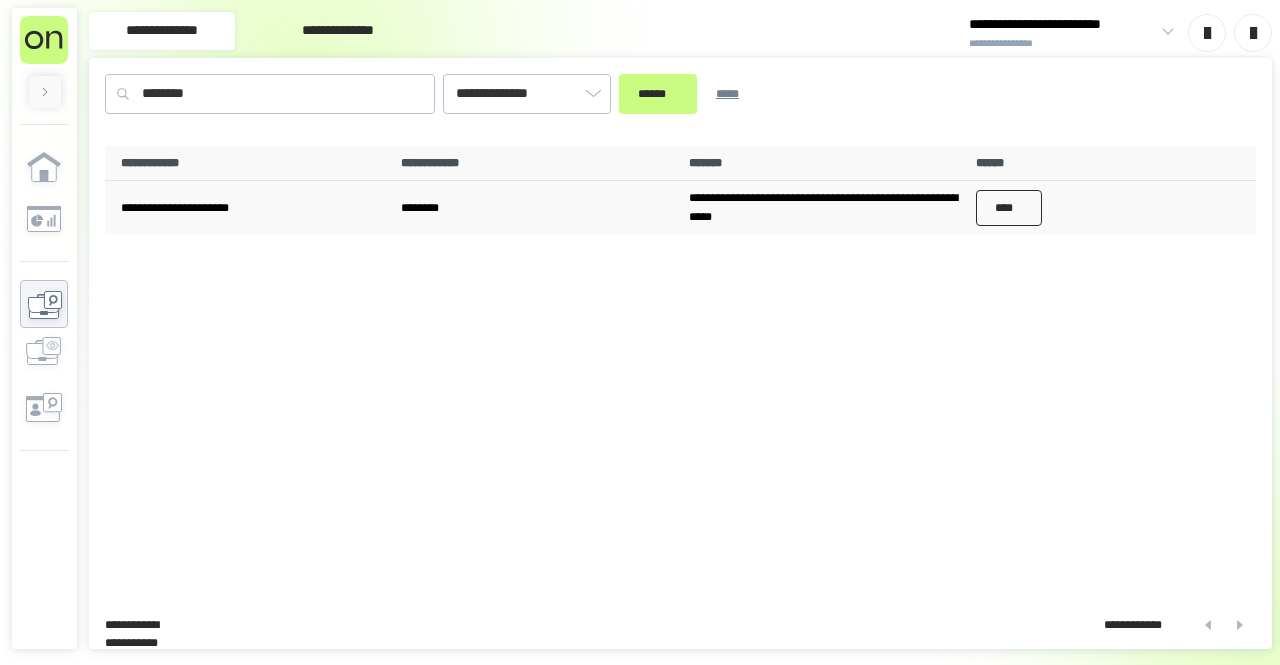 click on "****" at bounding box center [1009, 208] 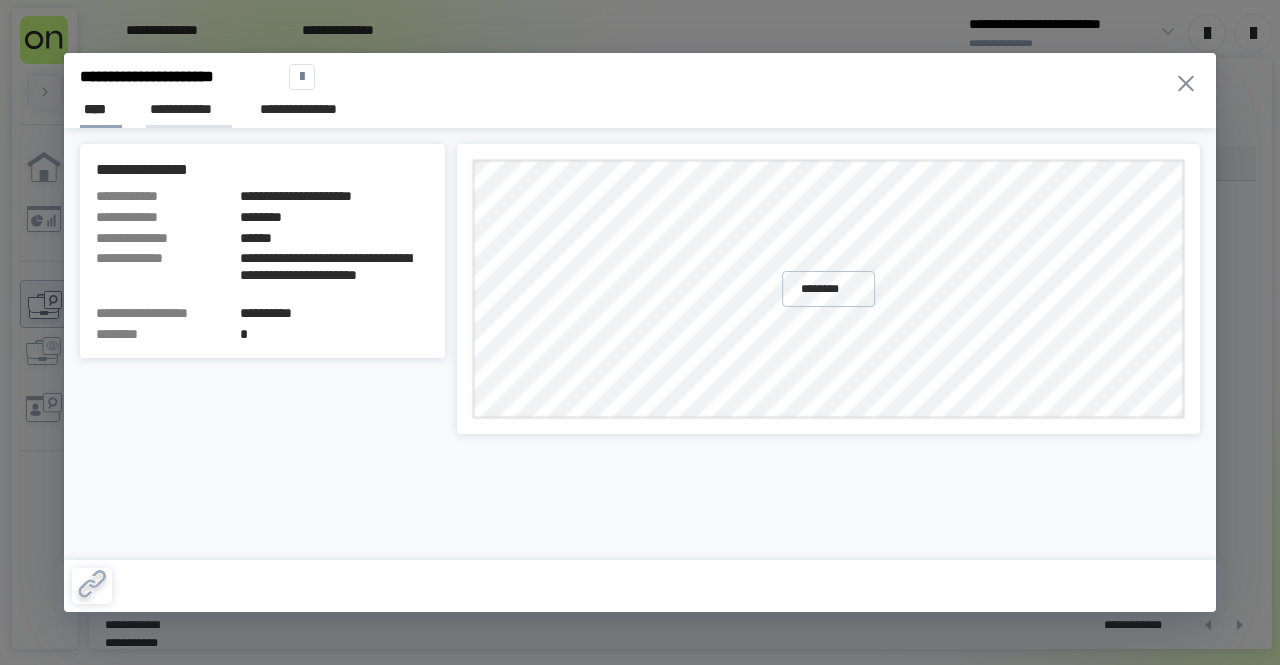 click on "**********" at bounding box center [189, 109] 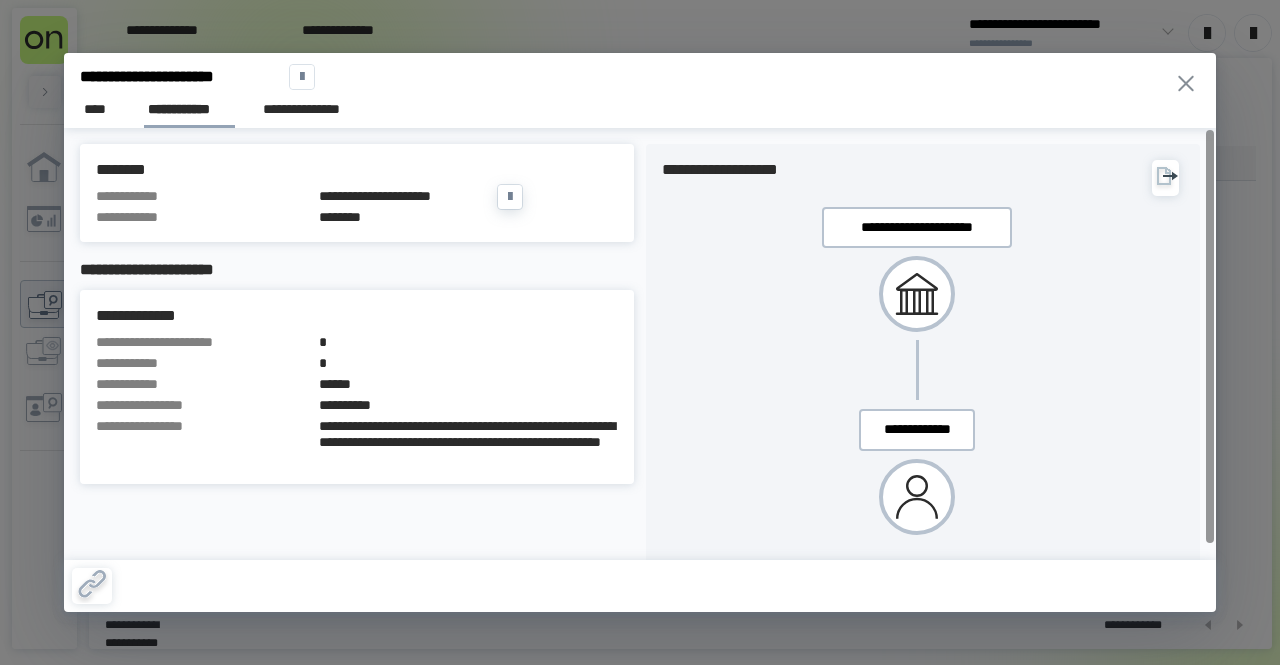 scroll, scrollTop: 0, scrollLeft: 0, axis: both 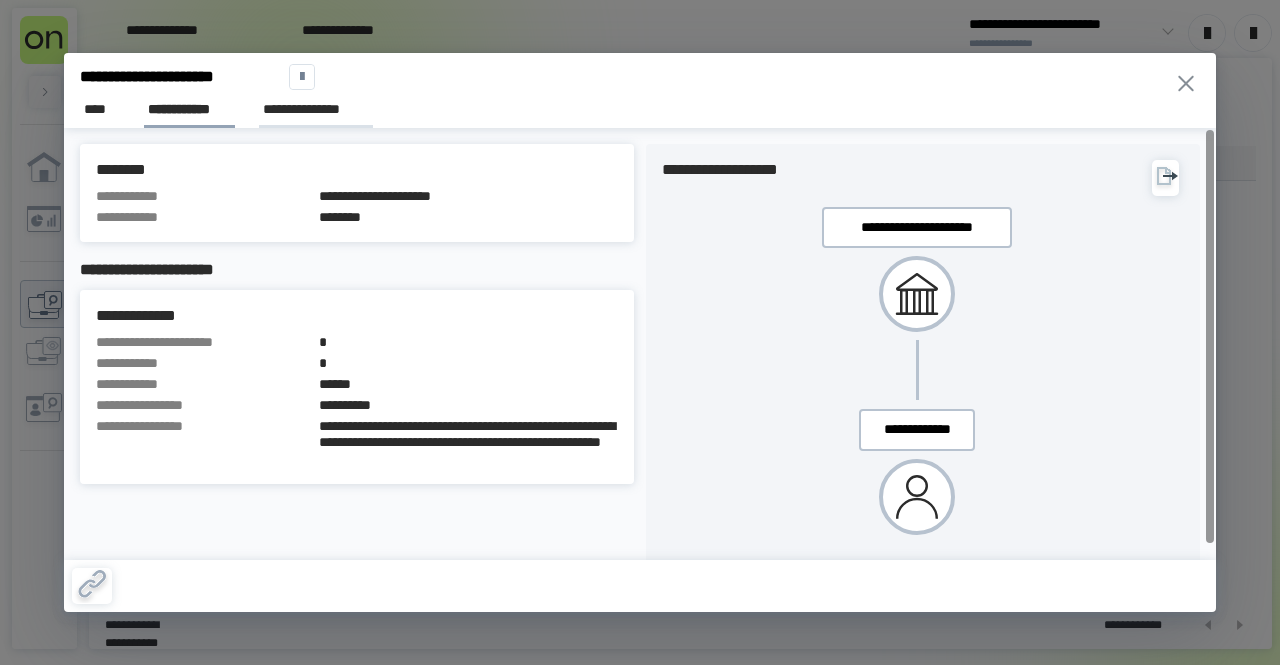 drag, startPoint x: 298, startPoint y: 108, endPoint x: 310, endPoint y: 120, distance: 16.970562 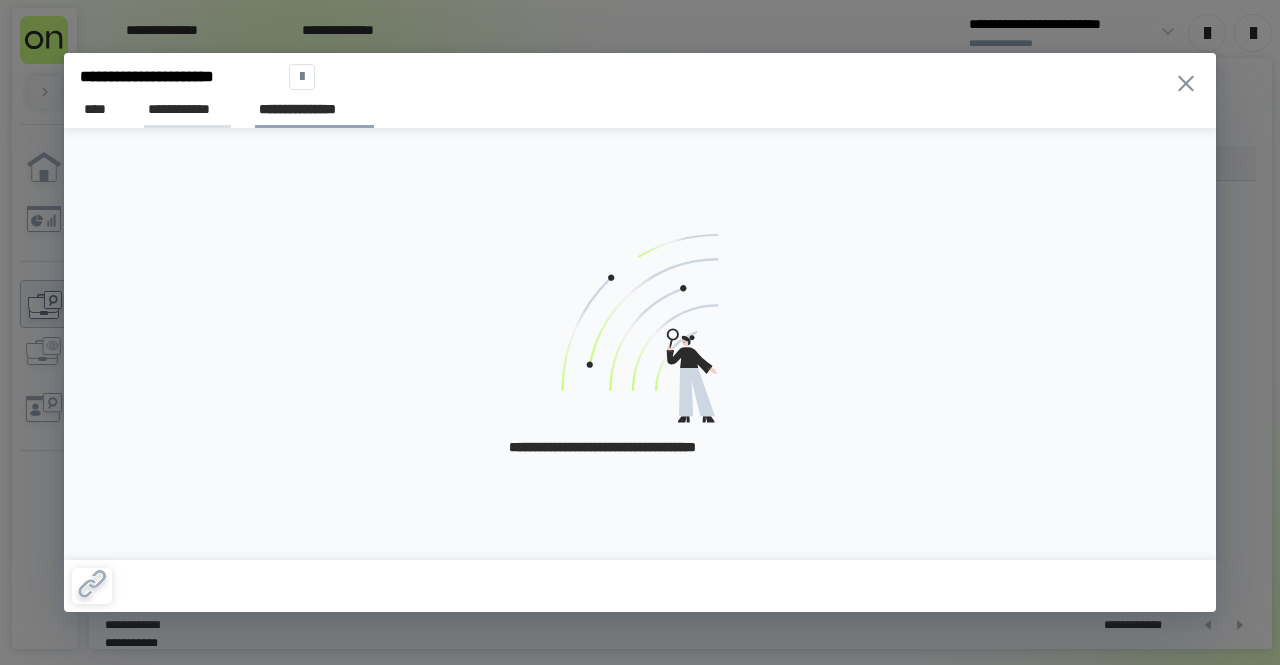 drag, startPoint x: 182, startPoint y: 109, endPoint x: 209, endPoint y: 125, distance: 31.38471 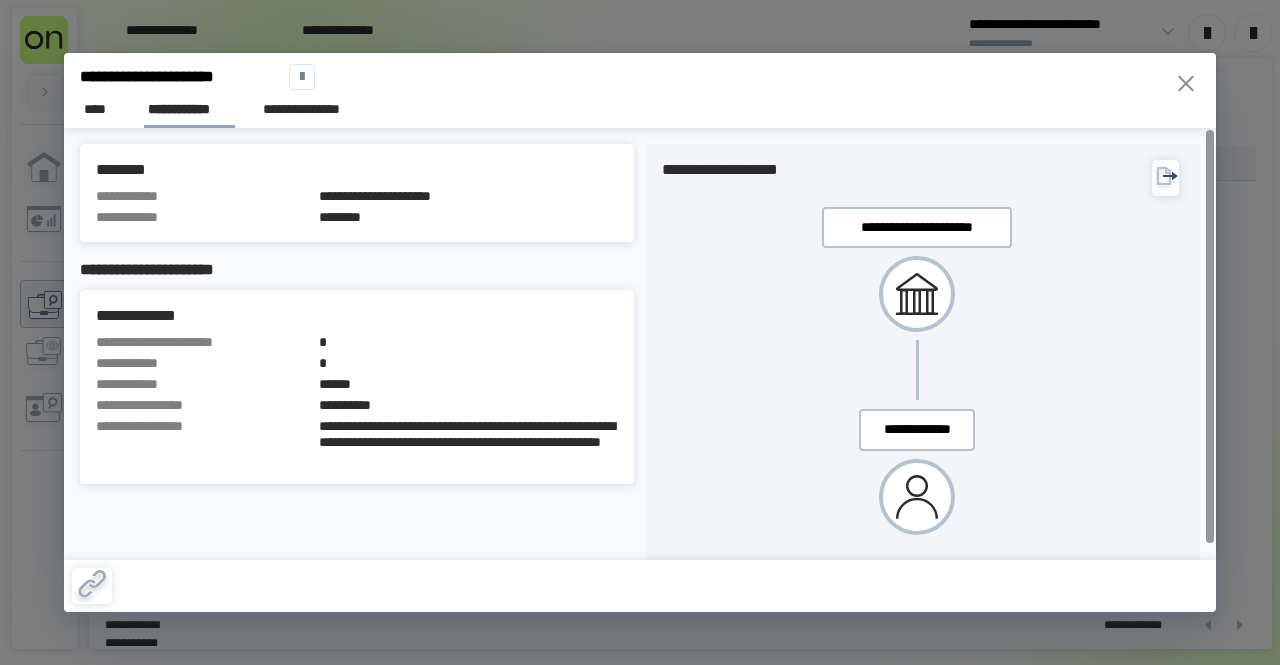 click 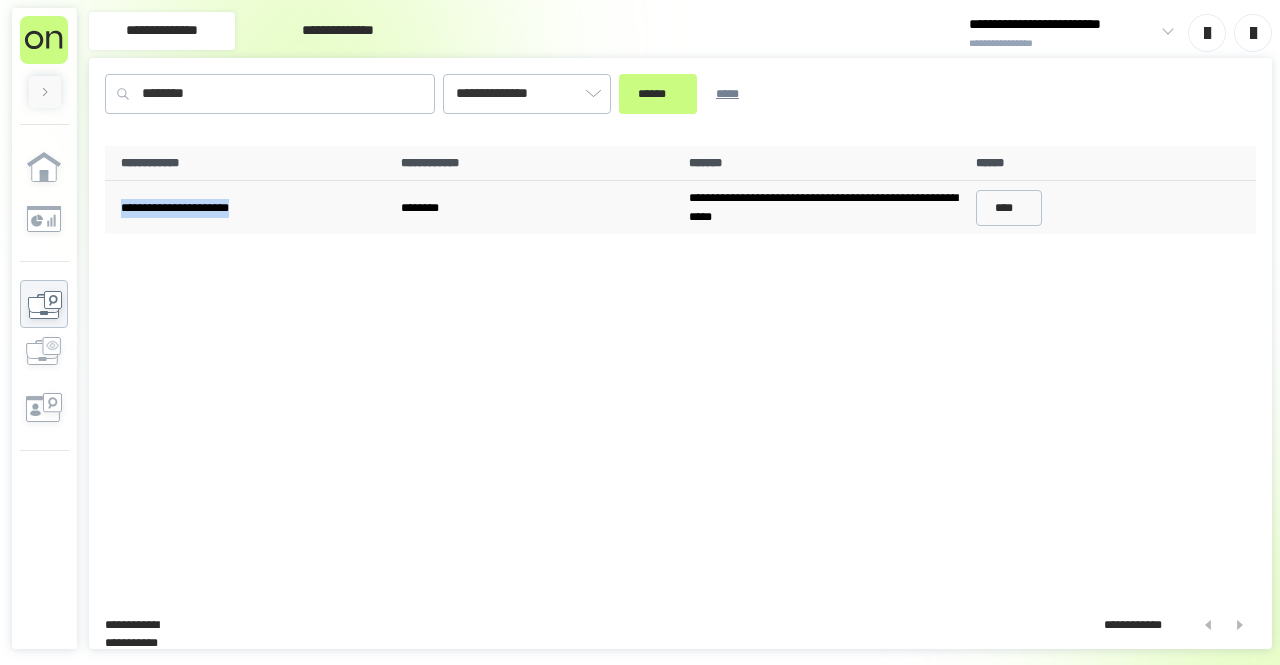 drag, startPoint x: 273, startPoint y: 210, endPoint x: 121, endPoint y: 203, distance: 152.1611 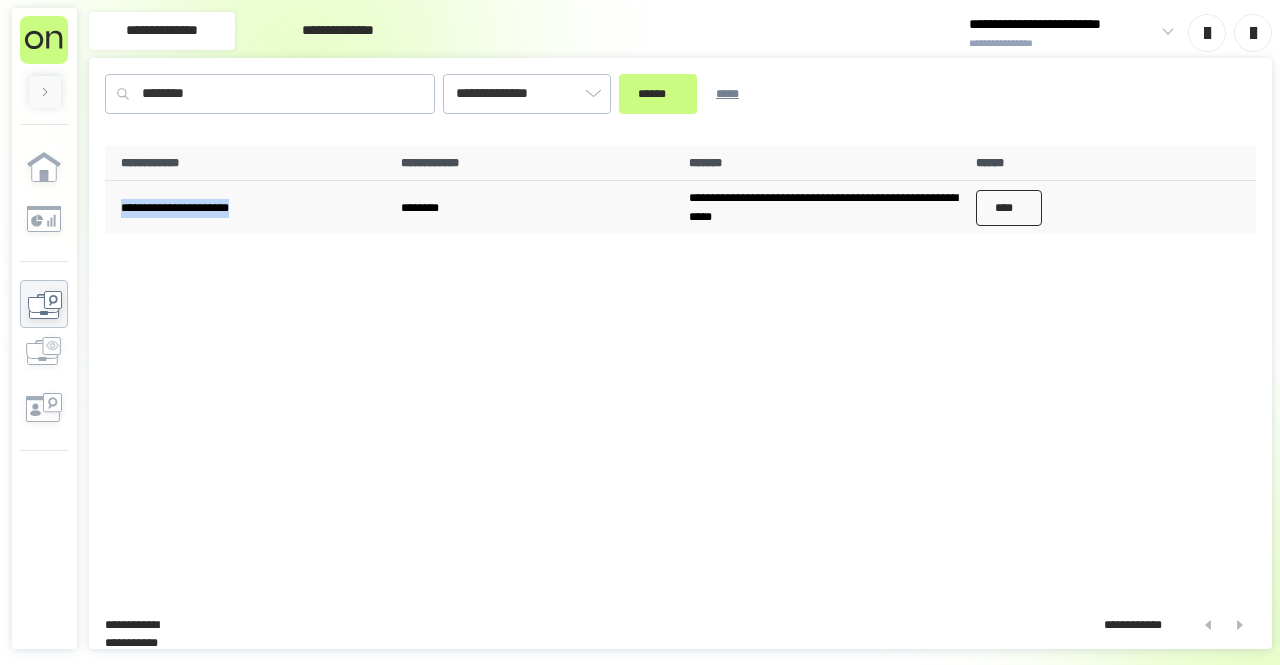 click on "****" at bounding box center (1009, 208) 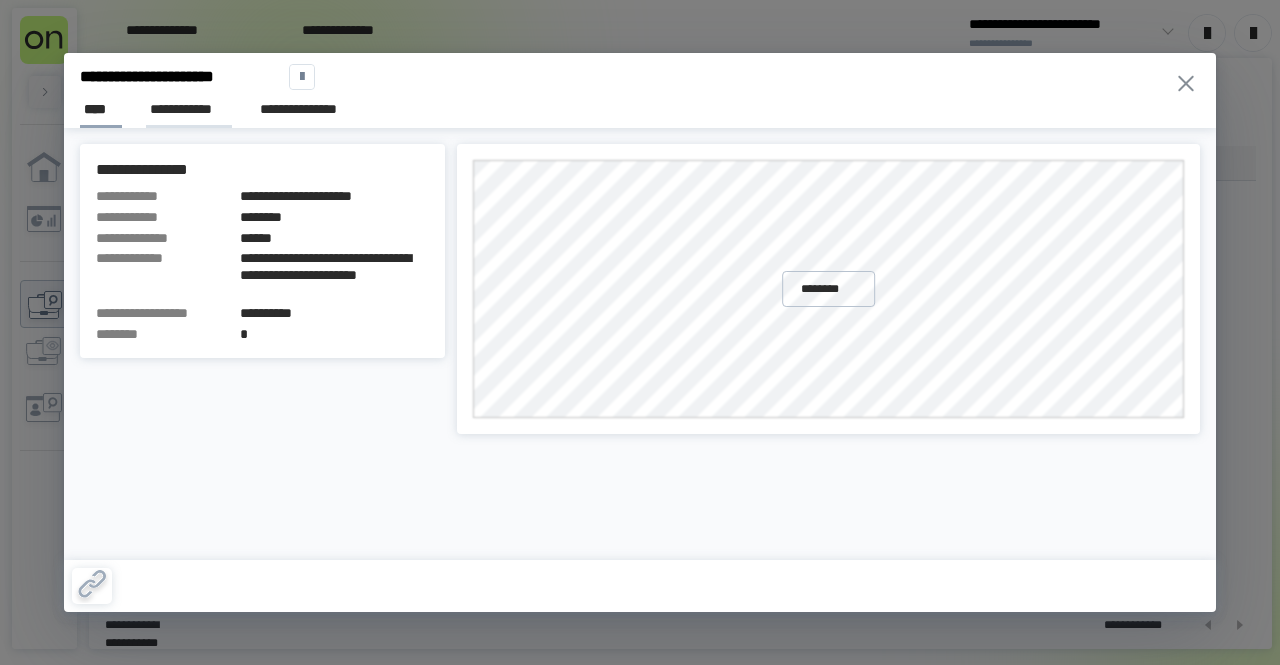 click on "**********" at bounding box center (189, 109) 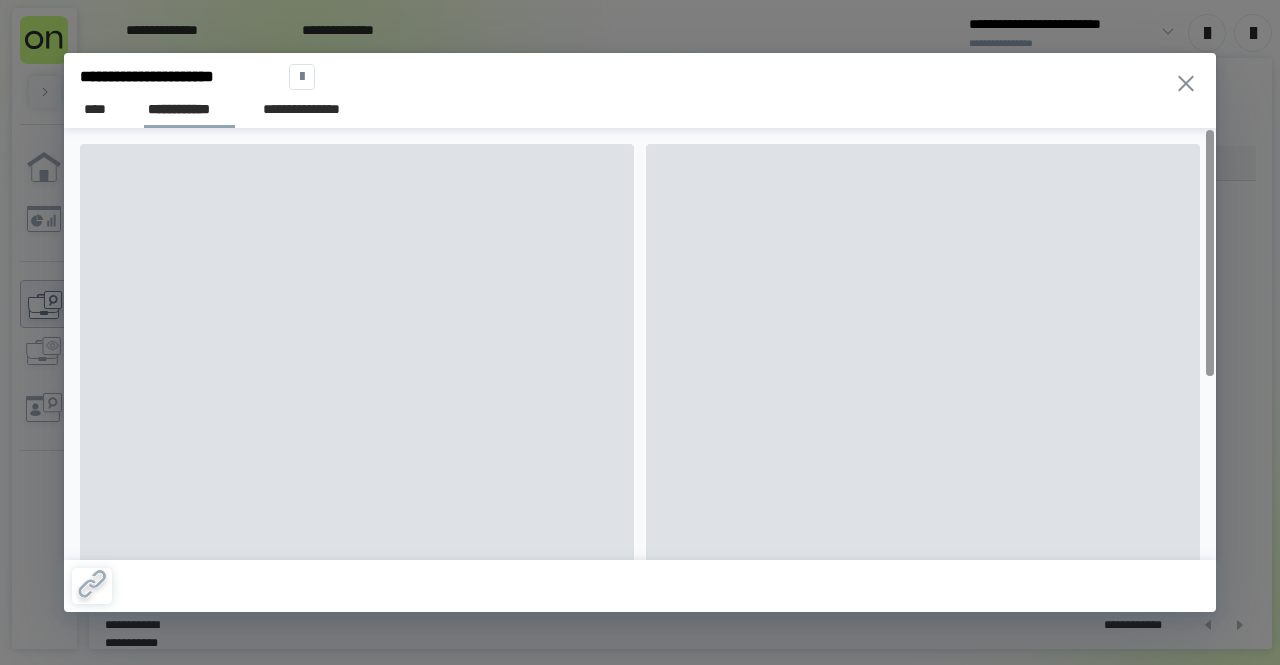 scroll, scrollTop: 0, scrollLeft: 0, axis: both 